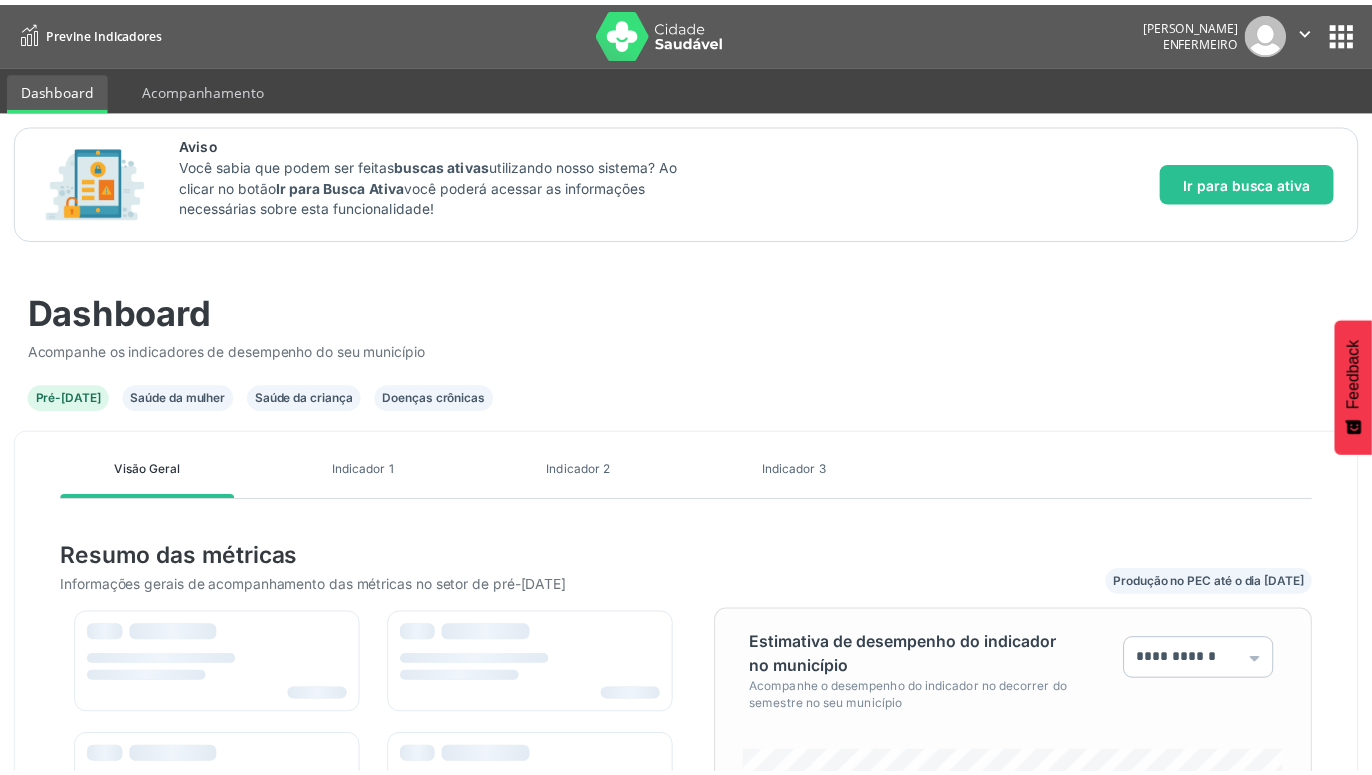 scroll, scrollTop: 0, scrollLeft: 0, axis: both 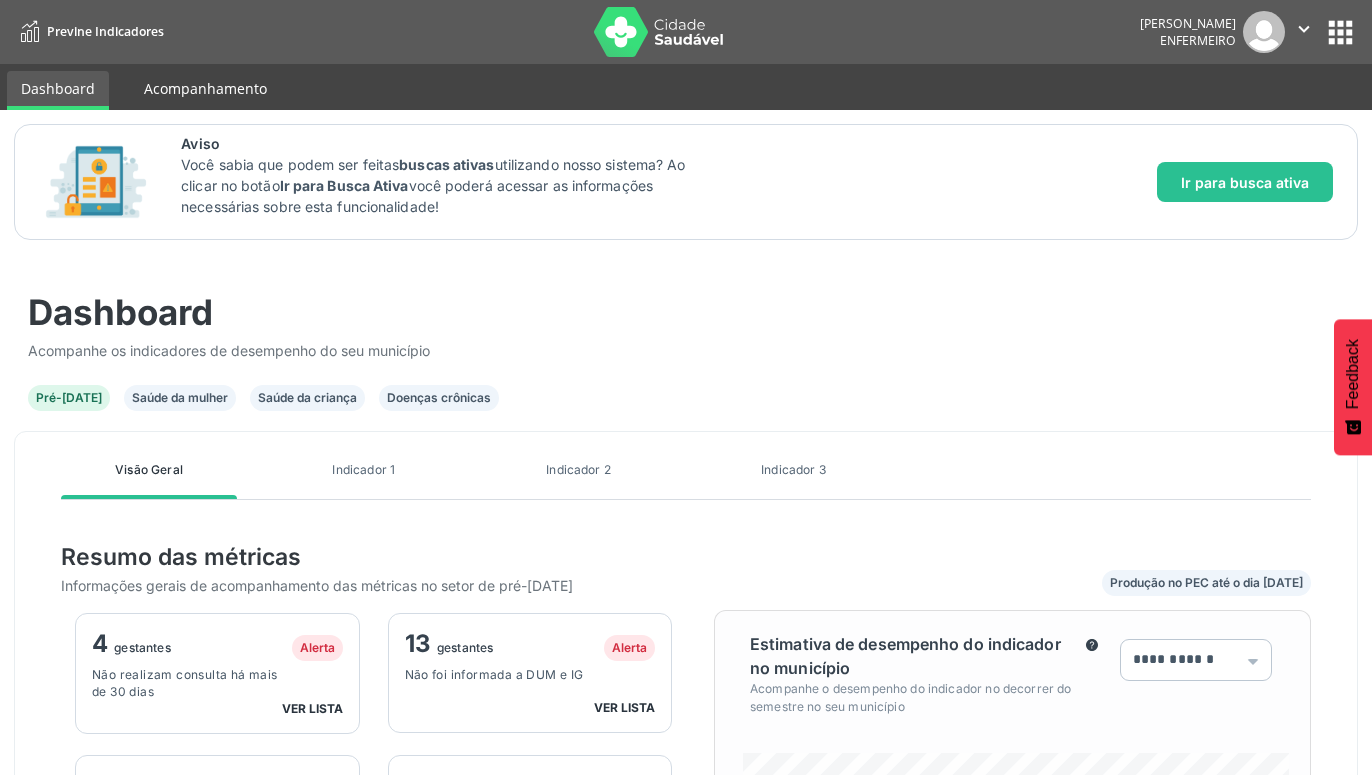 click on "Acompanhamento" at bounding box center [205, 88] 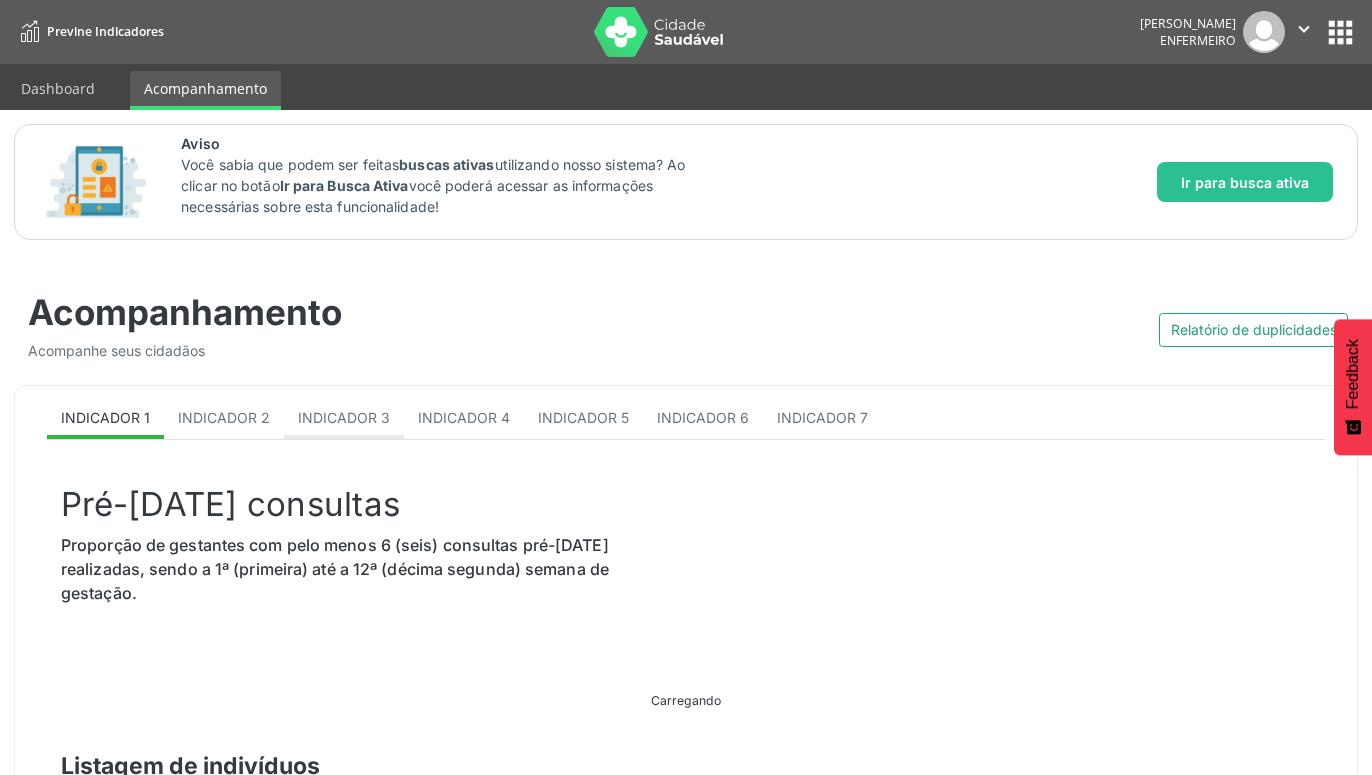 click on "Indicador 3" at bounding box center [344, 419] 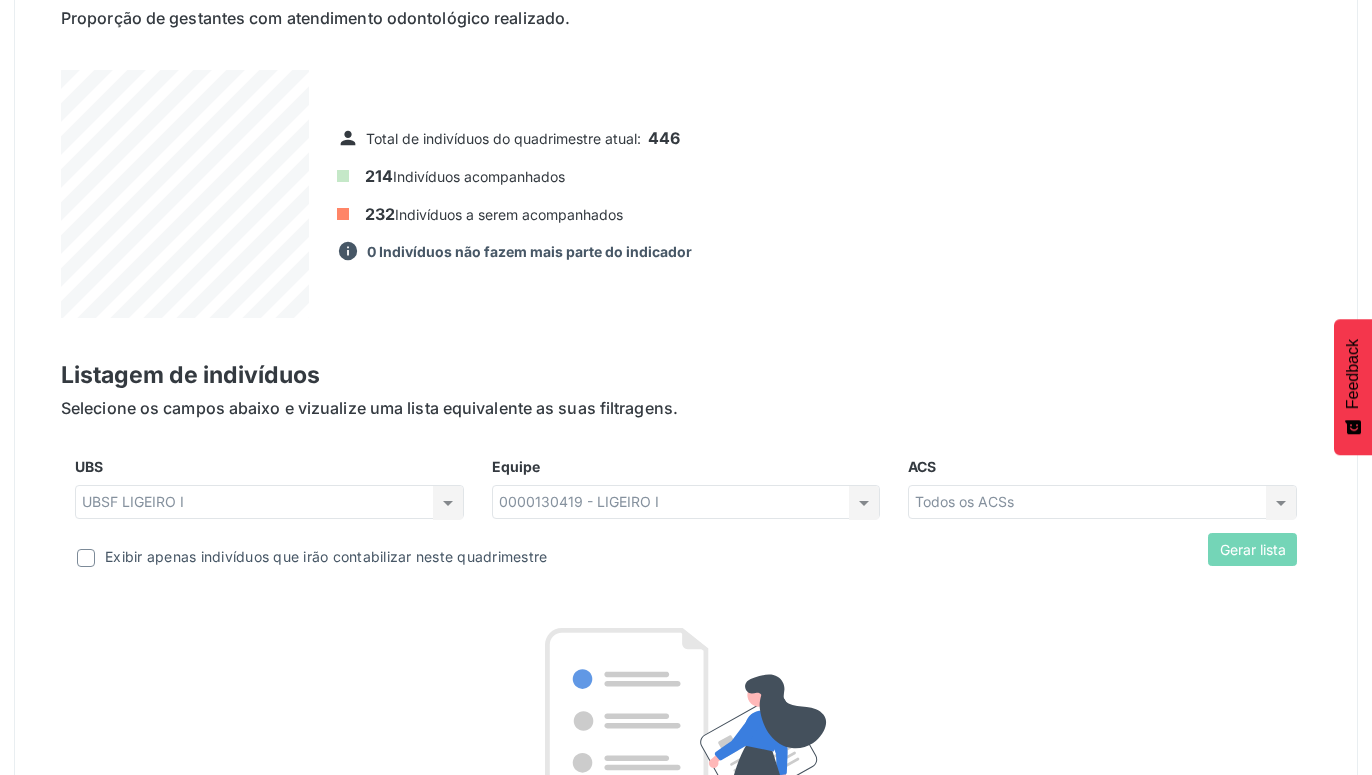 scroll, scrollTop: 803, scrollLeft: 0, axis: vertical 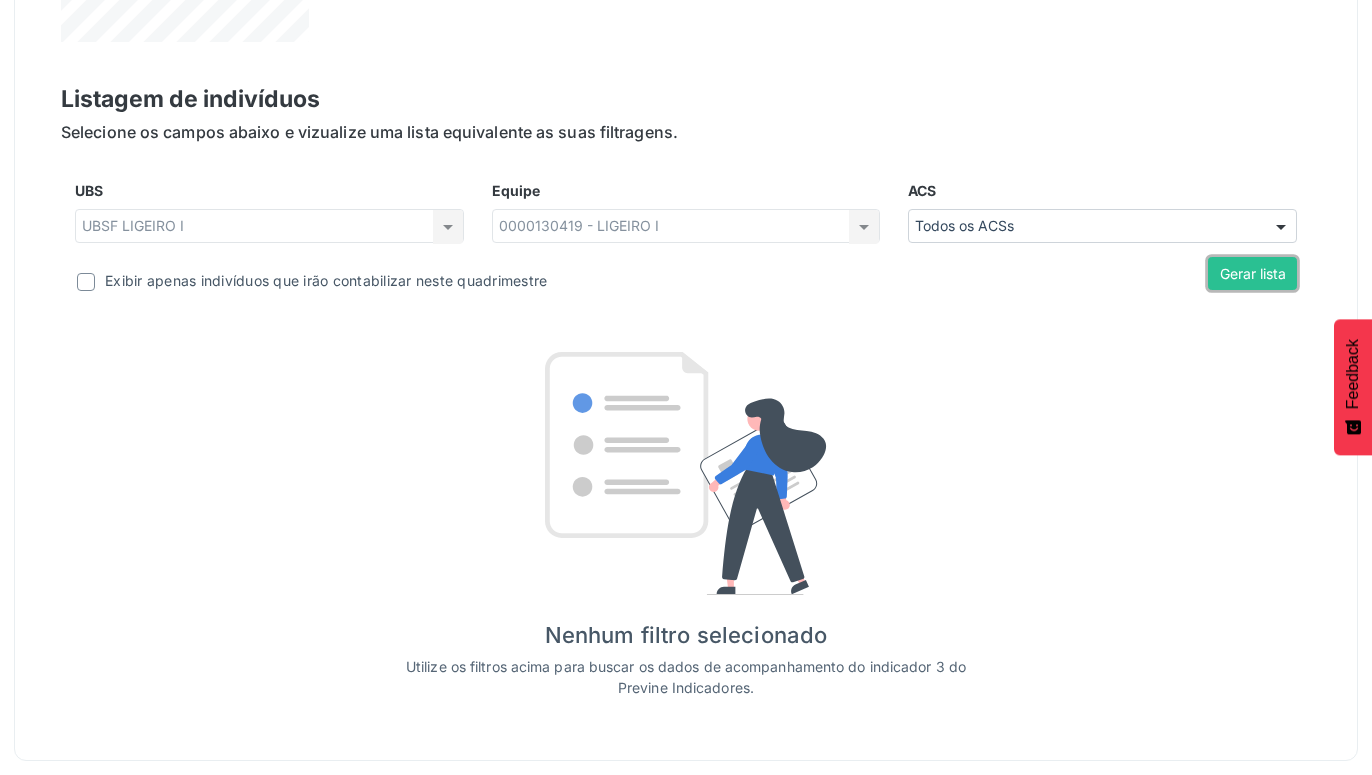 drag, startPoint x: 1264, startPoint y: 273, endPoint x: 1249, endPoint y: 251, distance: 26.627054 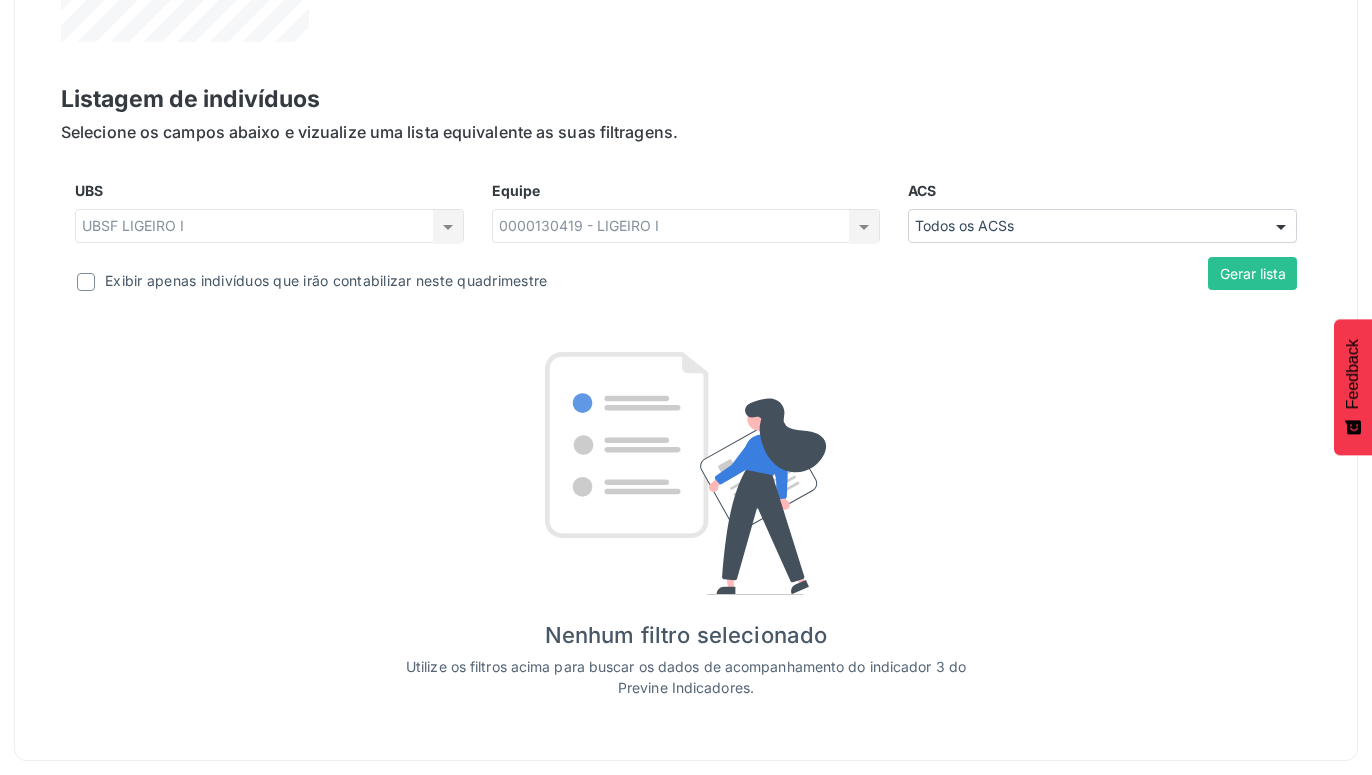 click at bounding box center [86, 282] 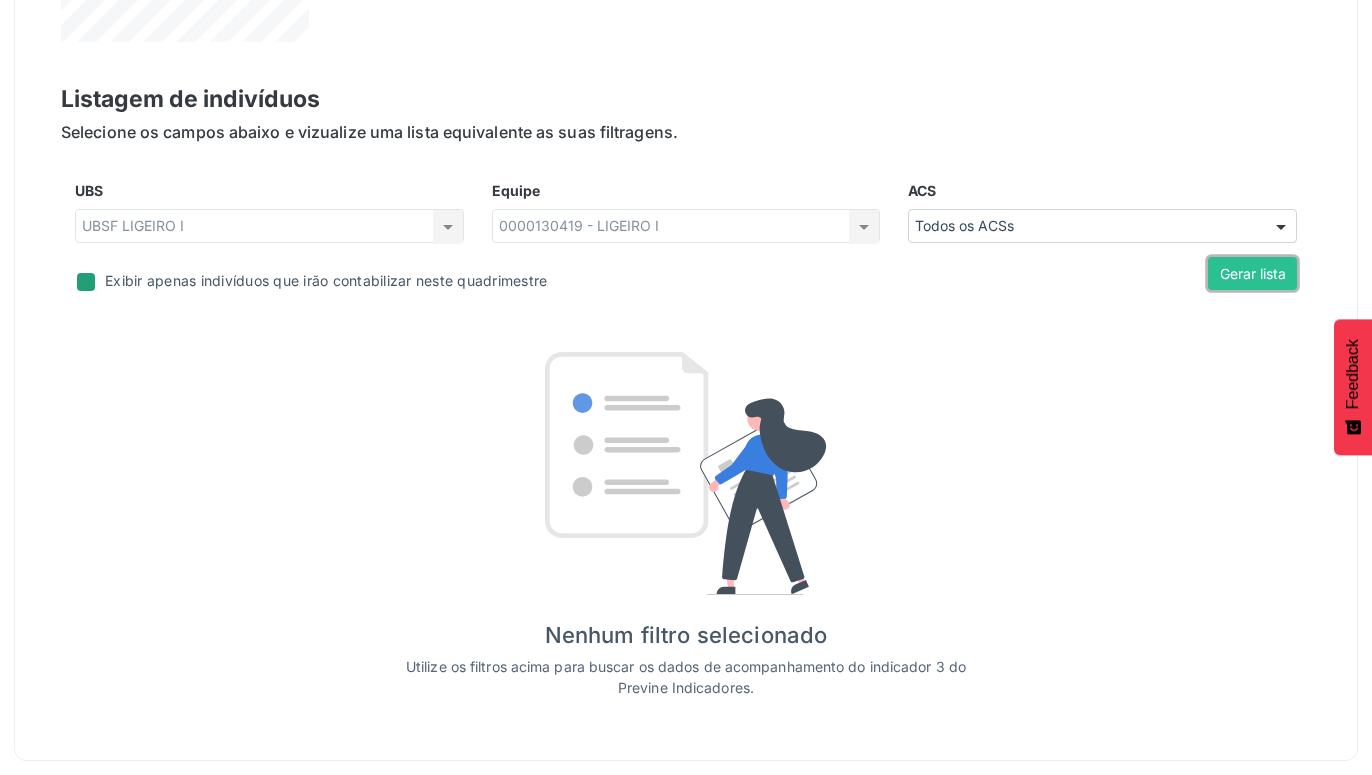 click on "Gerar lista" at bounding box center [1252, 274] 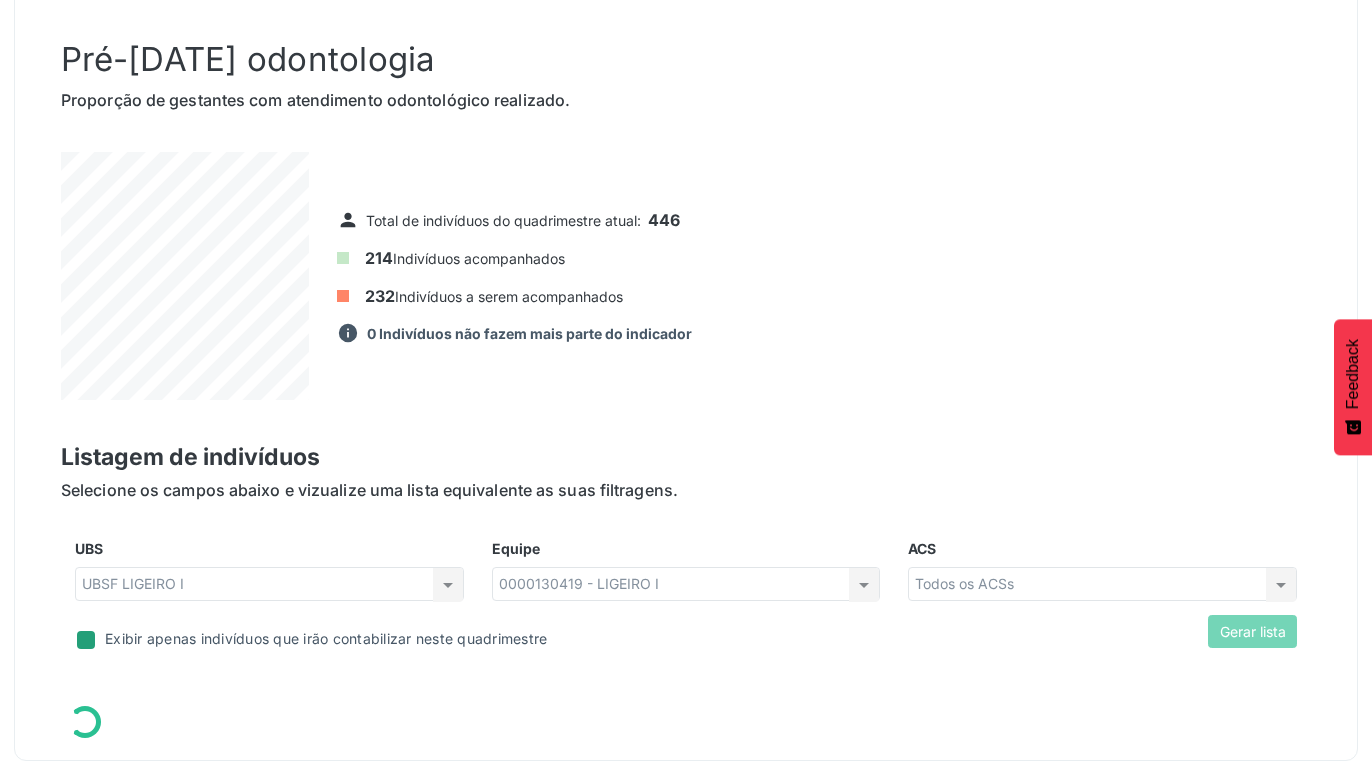 scroll, scrollTop: 445, scrollLeft: 0, axis: vertical 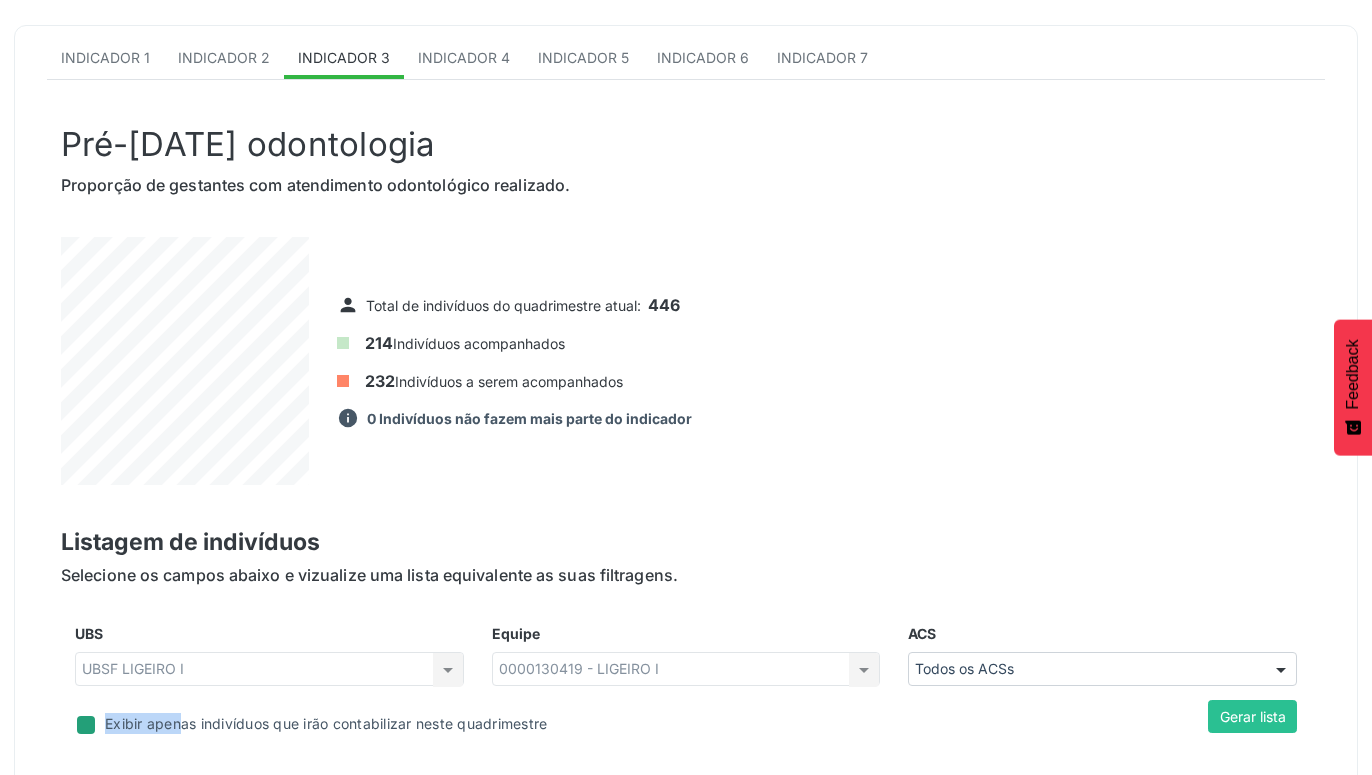 click at bounding box center [86, 725] 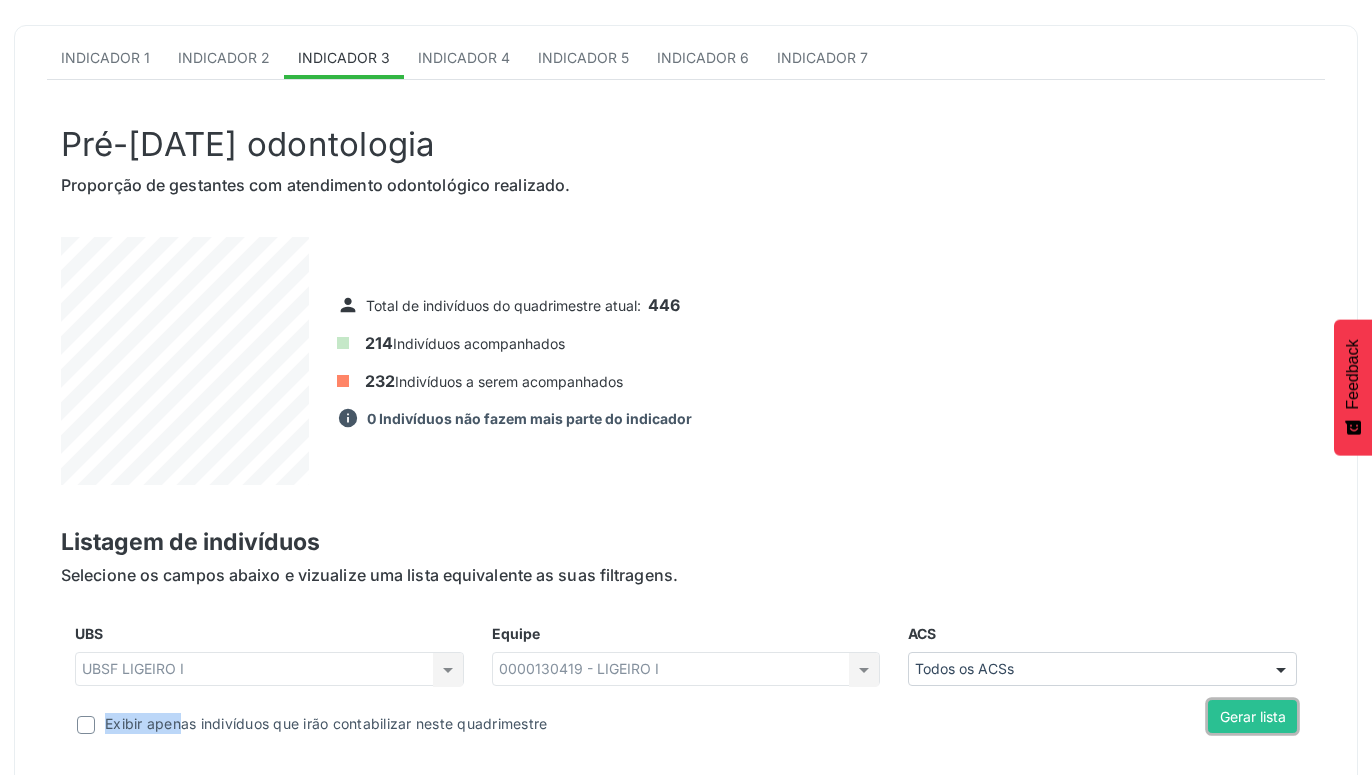 click on "Gerar lista" at bounding box center [1252, 717] 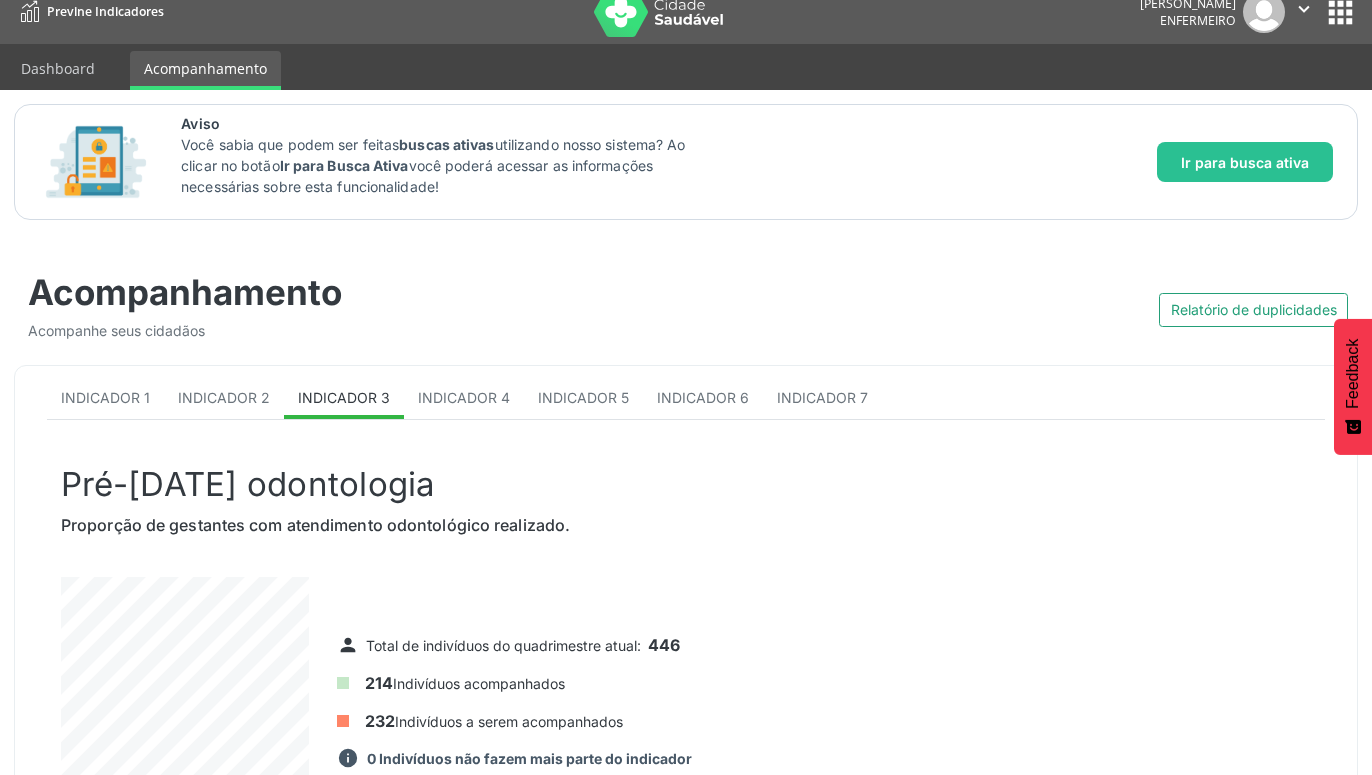 scroll, scrollTop: 0, scrollLeft: 0, axis: both 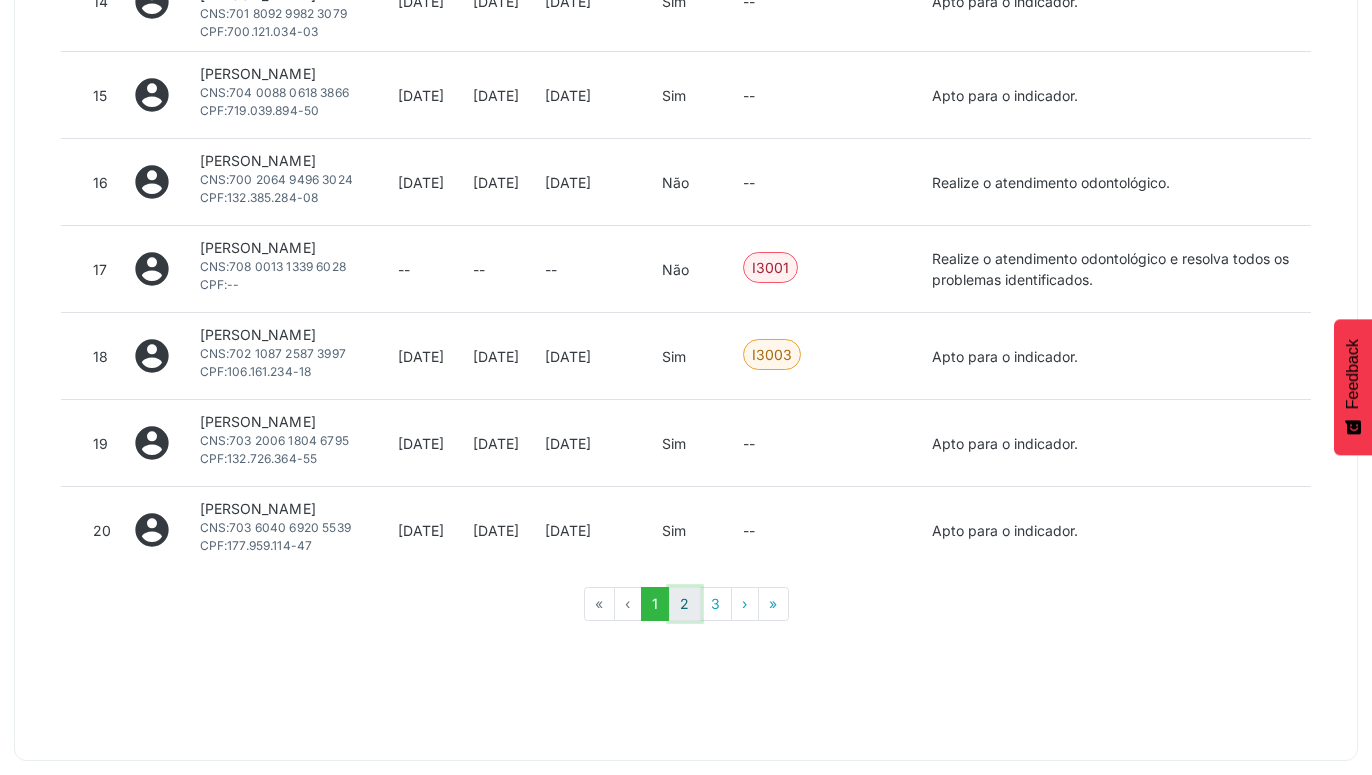 click on "2" at bounding box center (685, 604) 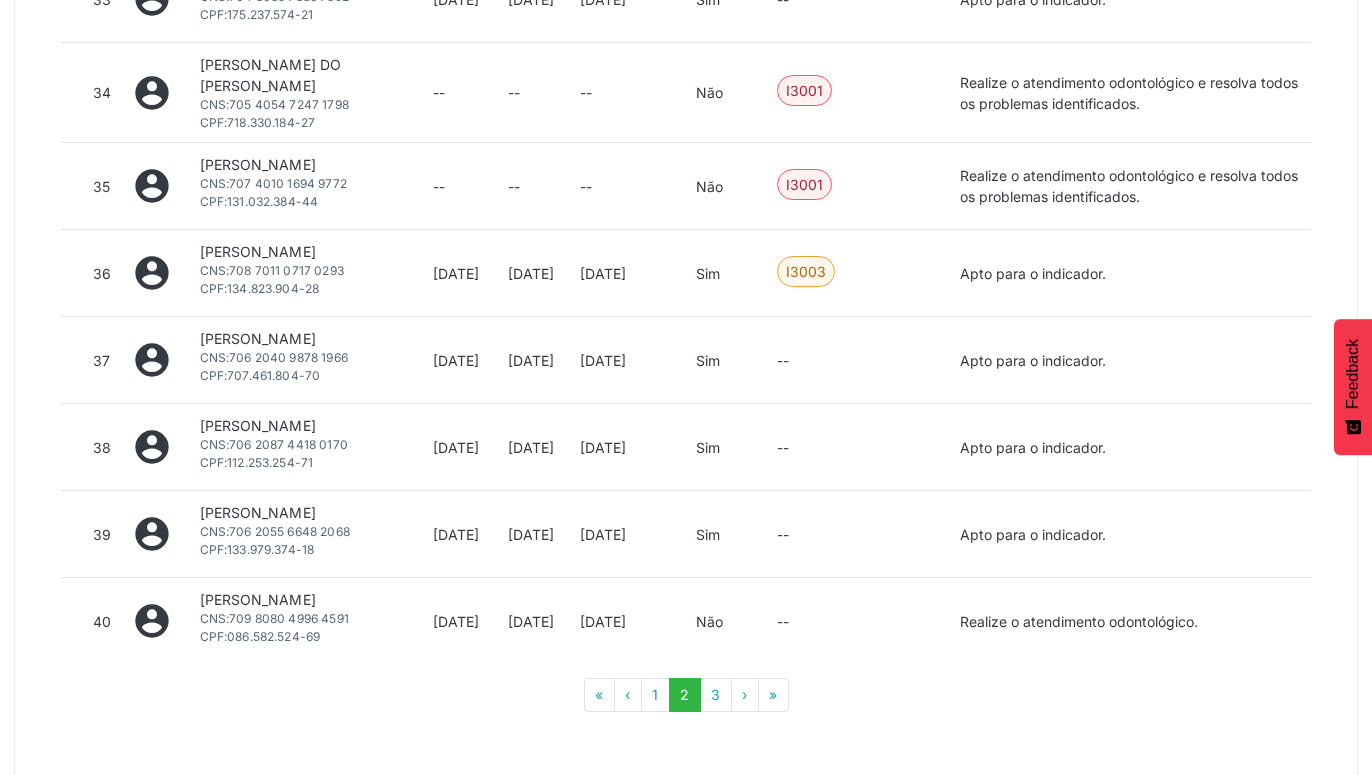 scroll, scrollTop: 2475, scrollLeft: 0, axis: vertical 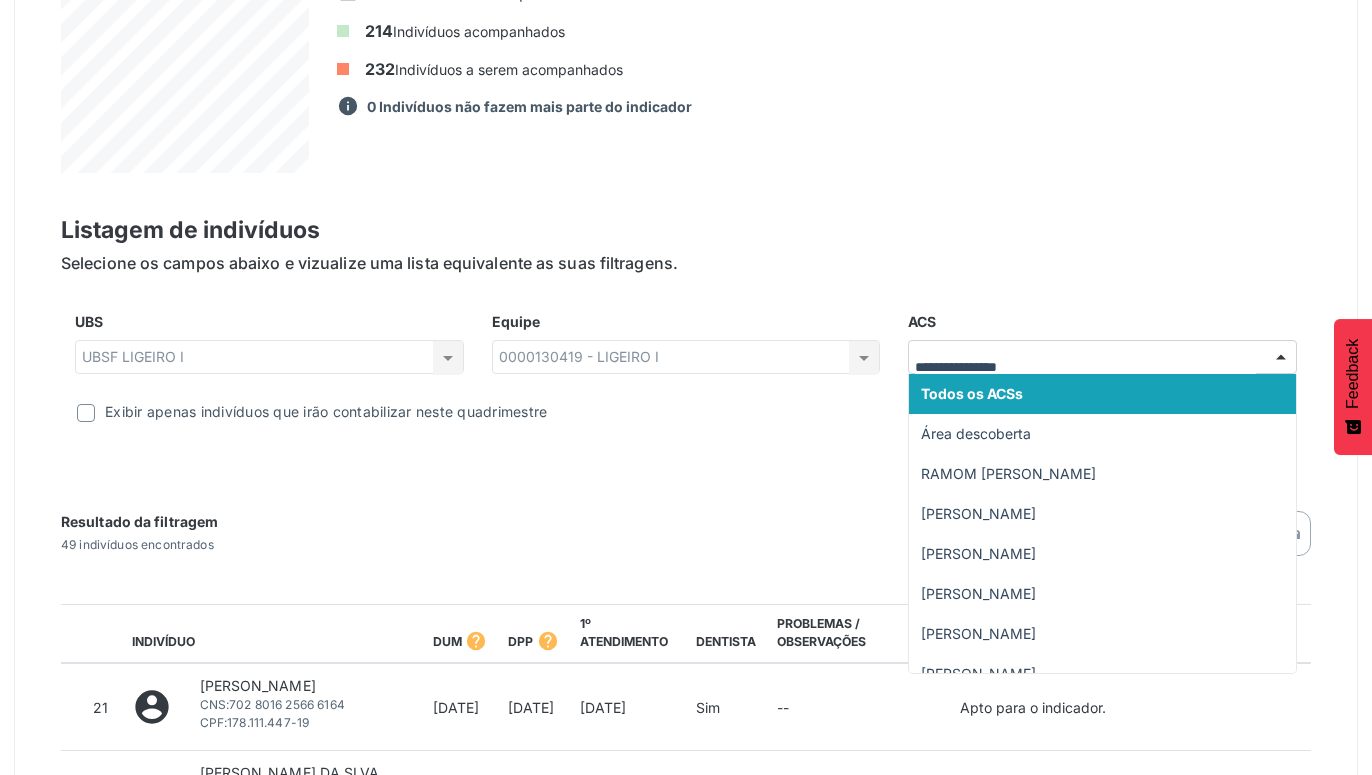 click at bounding box center (1281, 358) 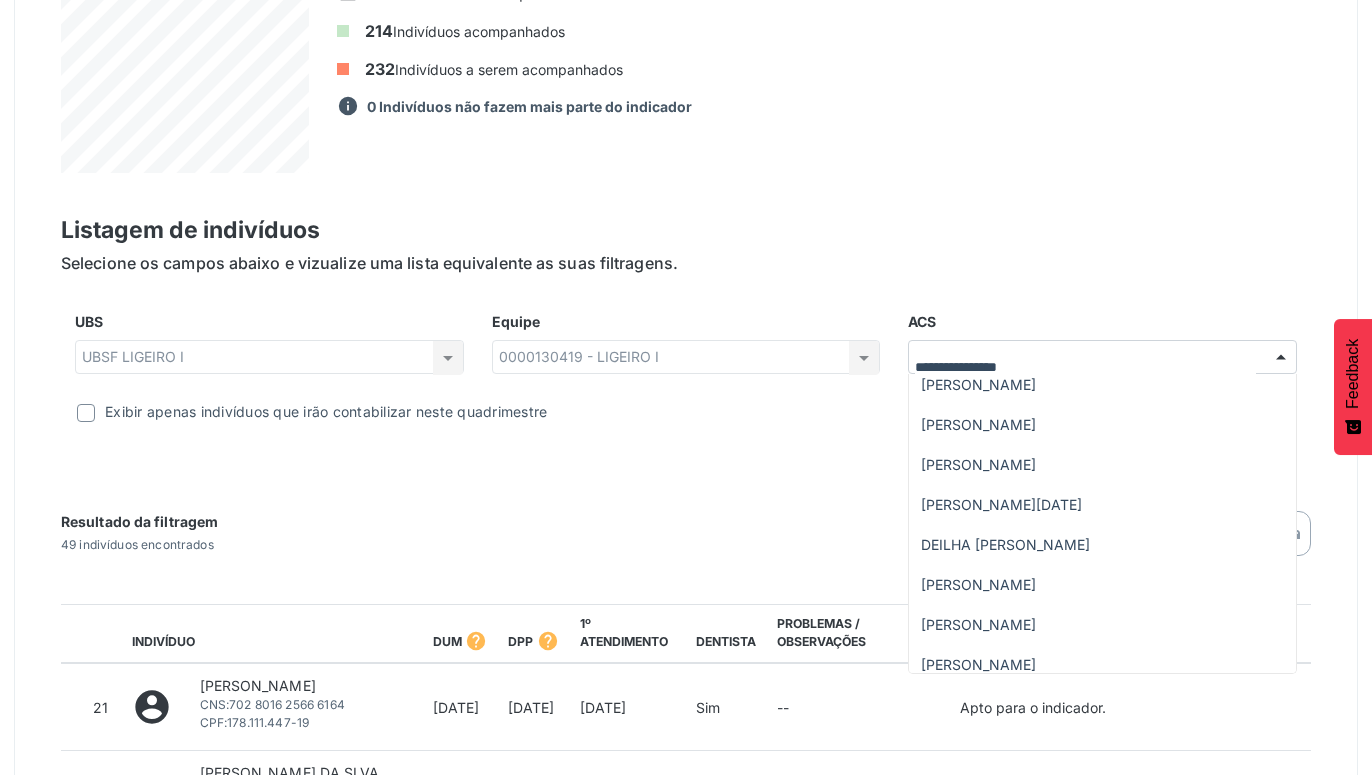 scroll, scrollTop: 261, scrollLeft: 0, axis: vertical 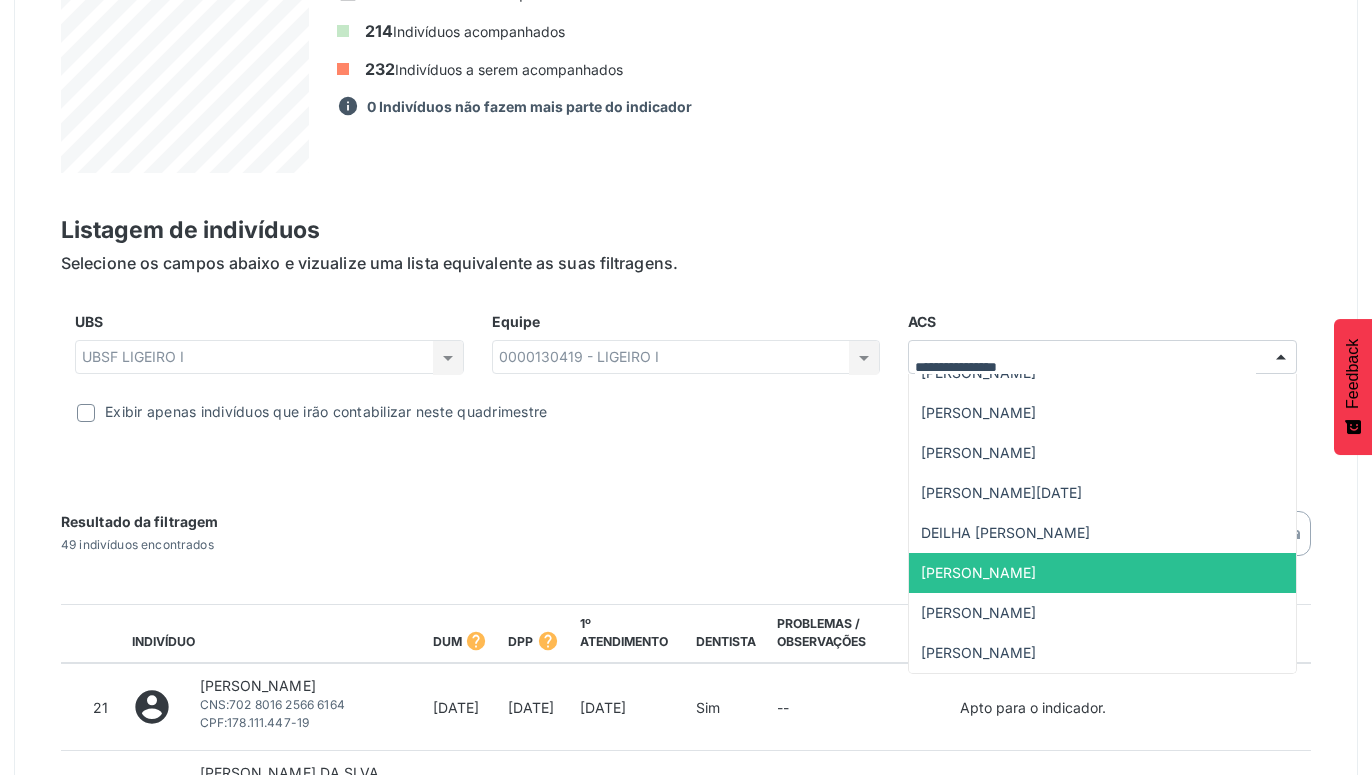 click on "[PERSON_NAME]" at bounding box center [978, 572] 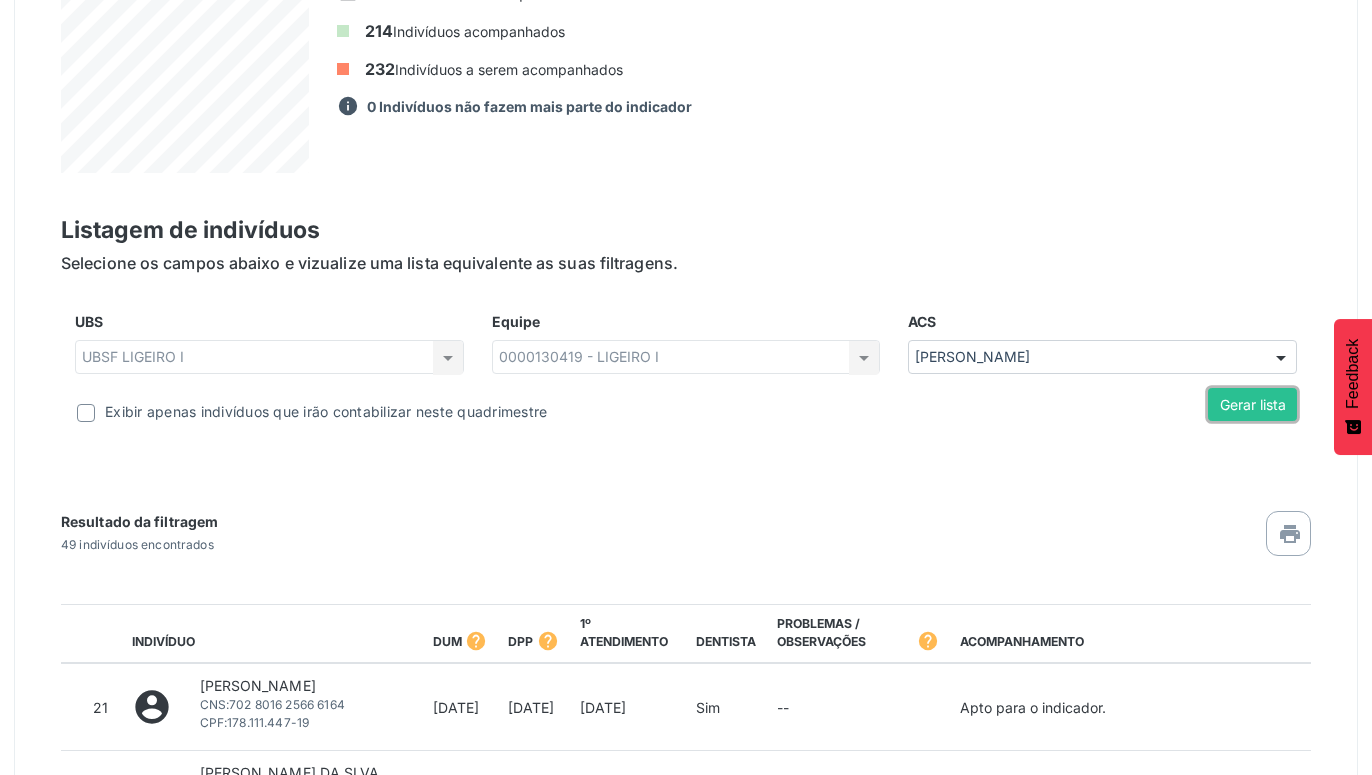 click on "Gerar lista" at bounding box center [1252, 405] 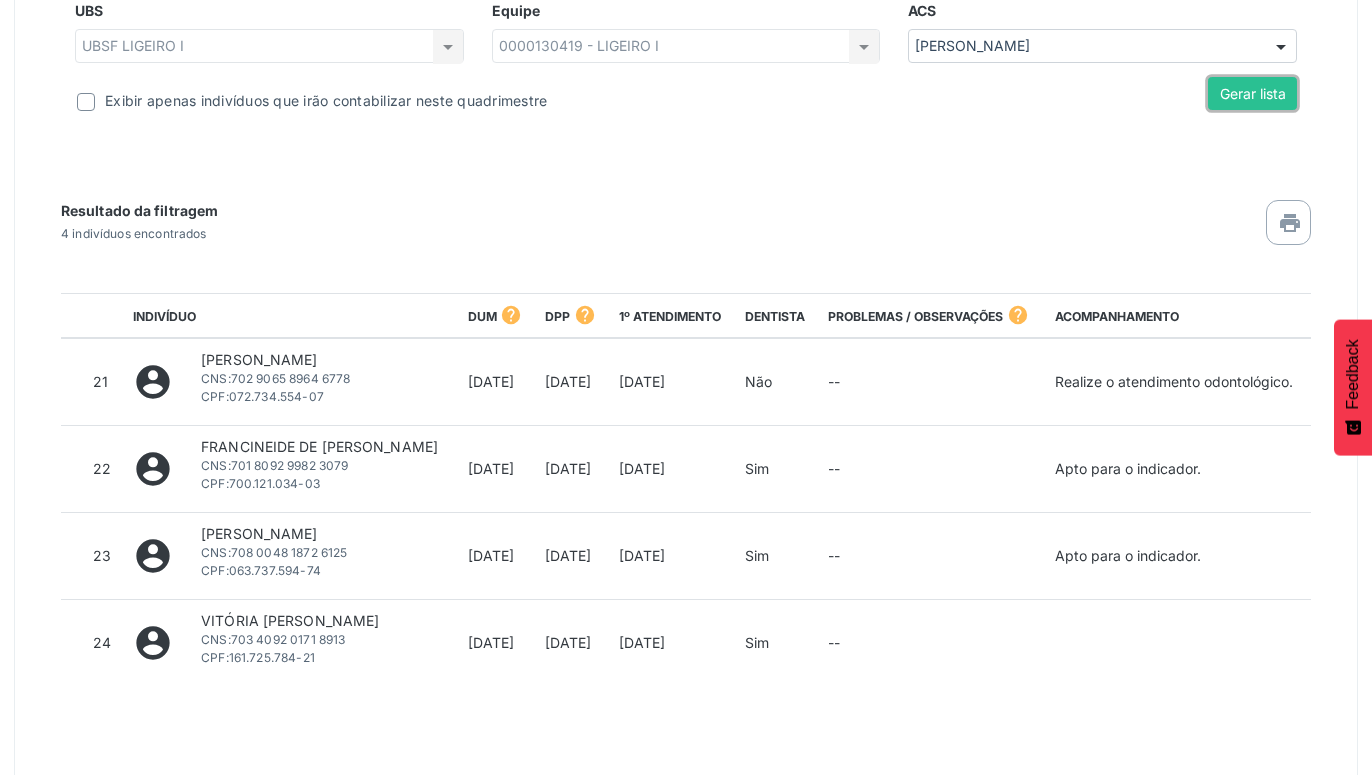 scroll, scrollTop: 1014, scrollLeft: 0, axis: vertical 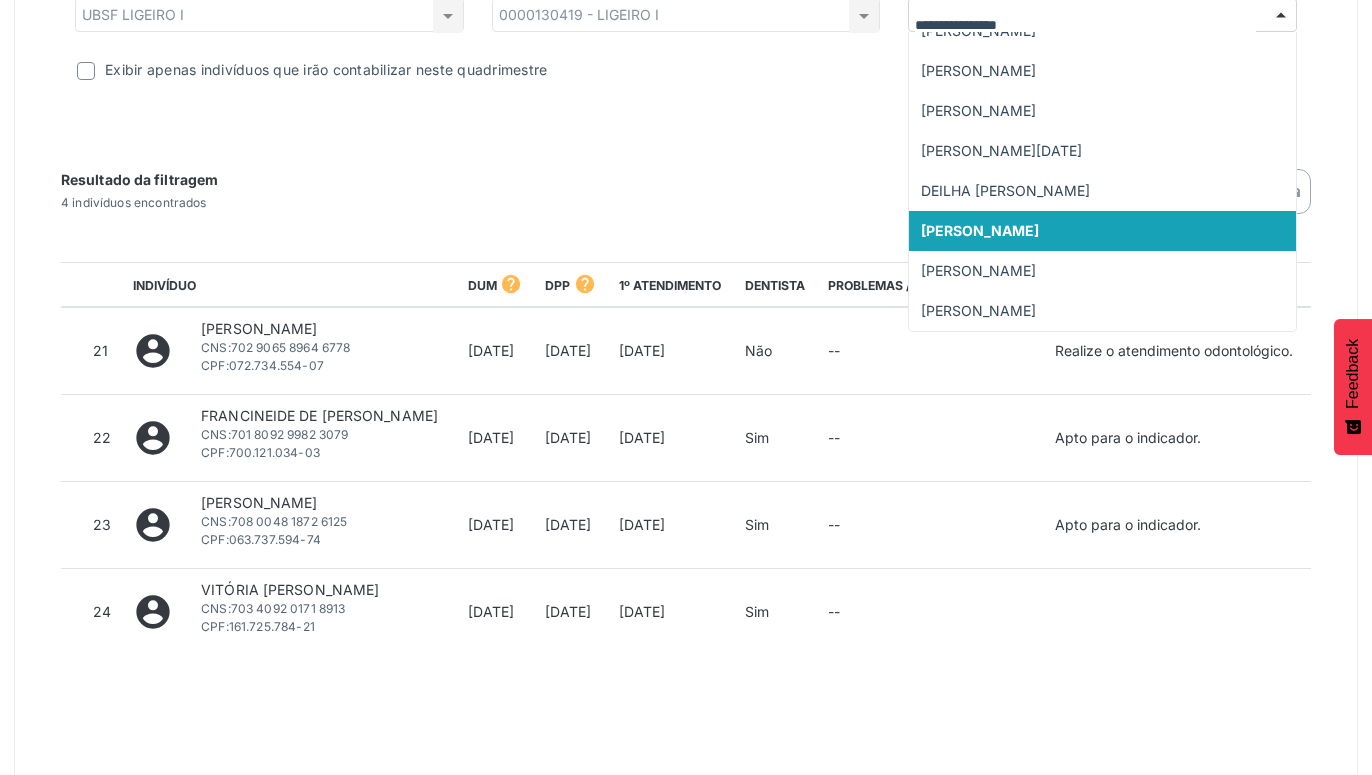 click at bounding box center [1281, 16] 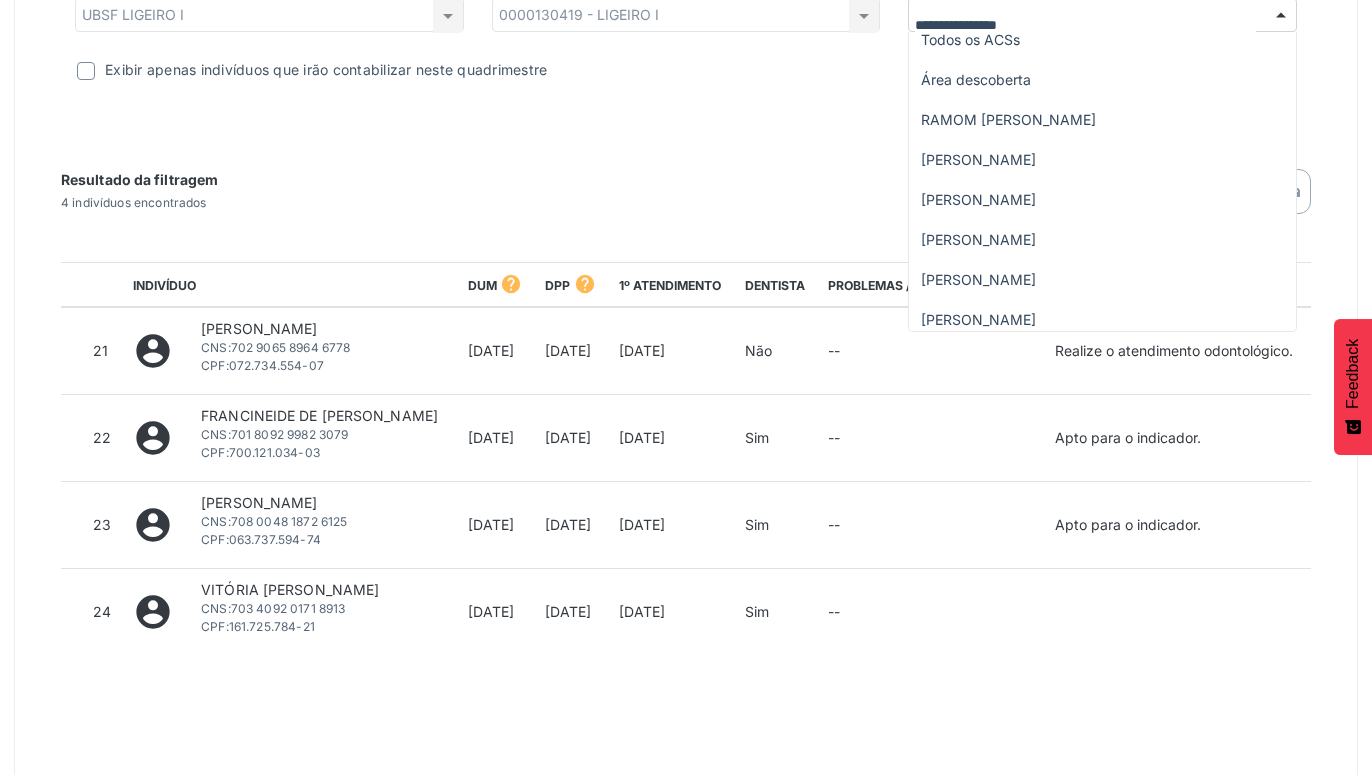 scroll, scrollTop: 0, scrollLeft: 0, axis: both 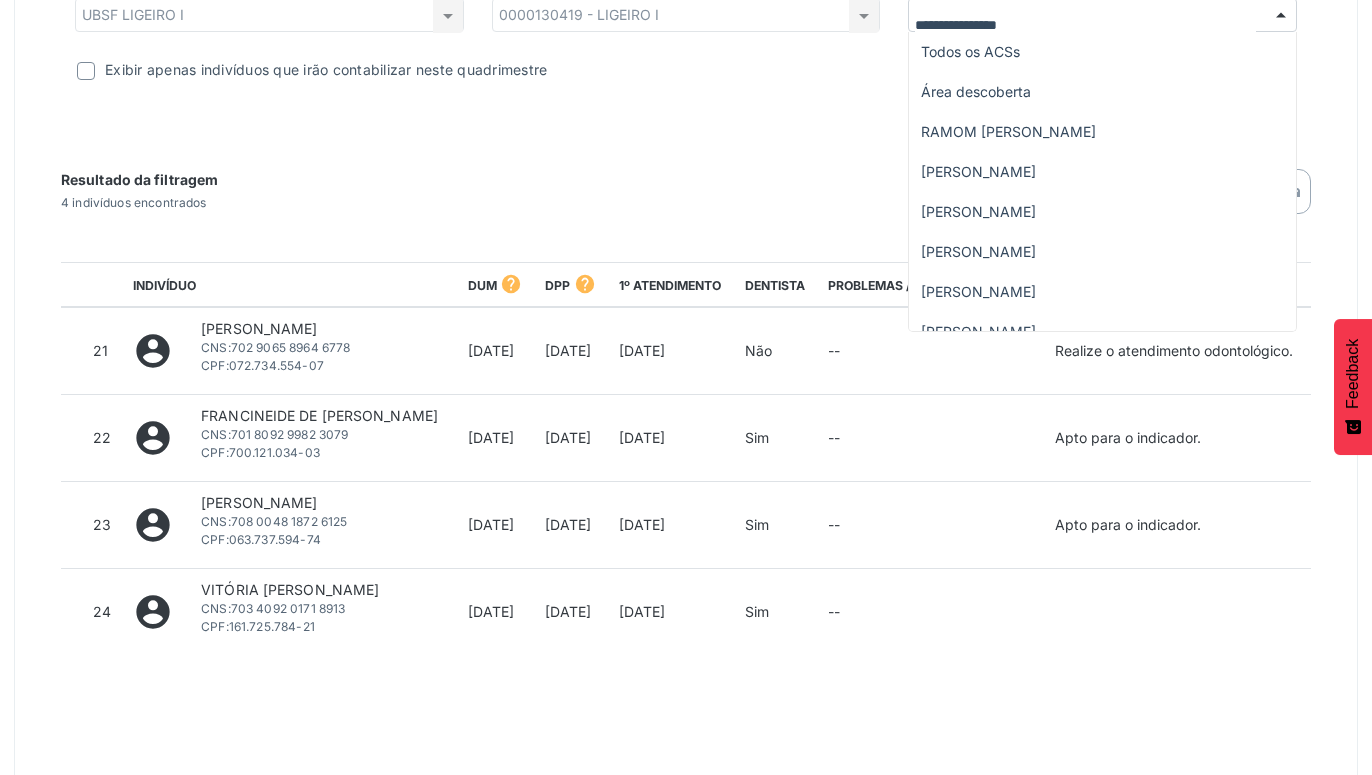click on "Indicador 1
Indicador 2
Indicador 3
Indicador 4
Indicador 5
Indicador 6
Indicador 7
Pré-[DATE] odontologia
Proporção de gestantes com atendimento odontológico realizado.
person
Total de indivíduos do quadrimestre atual:
446
214
Indivíduos acompanhados
232
Indivíduos a serem acompanhados
information
0
Indivíduos não fazem mais parte do indicador
Listagem de indivíduos
Selecione os campos abaixo e vizualize uma lista equivalente as suas filtragens.
UBS
UBSF LIGEIRO I         UBSF LIGEIRO I
Nenhum resultado encontrado para: "   "
Não há nenhuma opção para ser exibida.
Equipe
0000130419 - LIGEIRO I         Todas as equipes   0000130419 - LIGEIRO I" at bounding box center (686, 83) 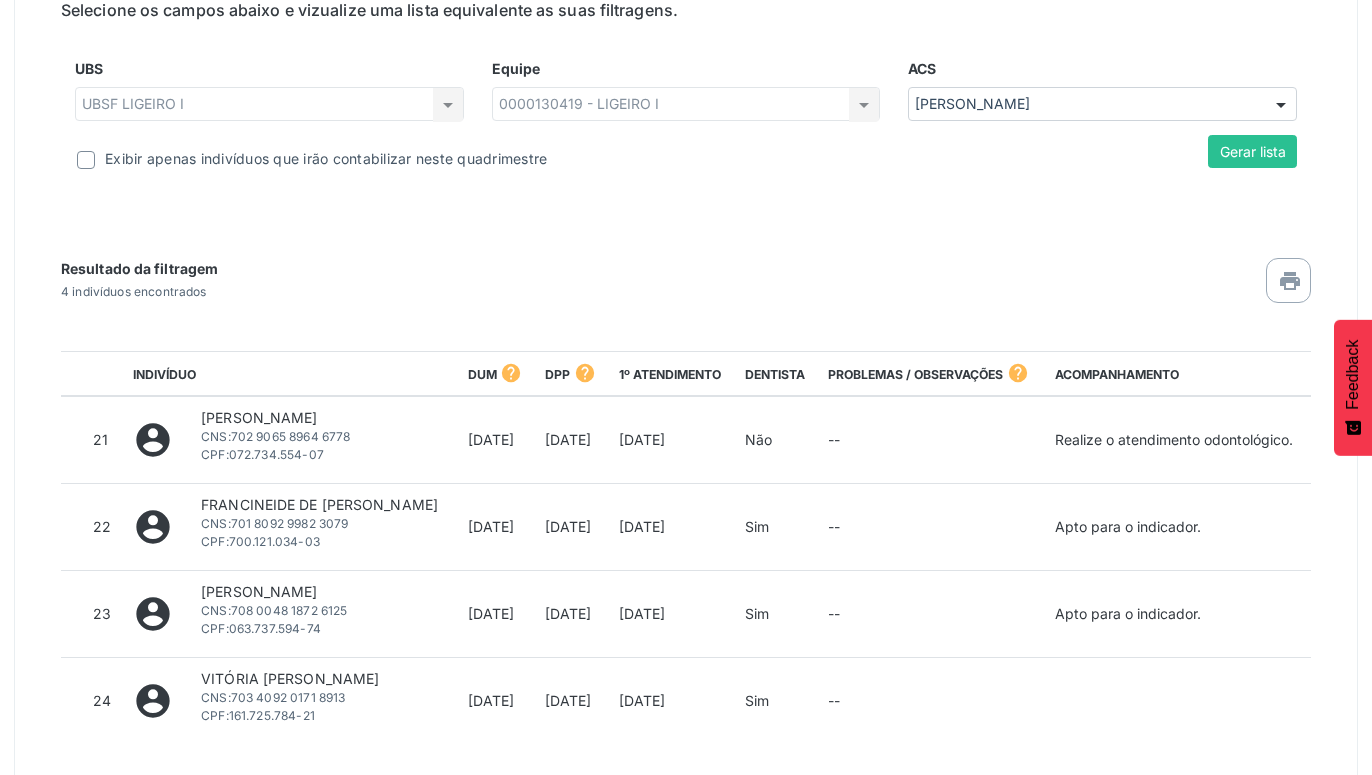scroll, scrollTop: 900, scrollLeft: 0, axis: vertical 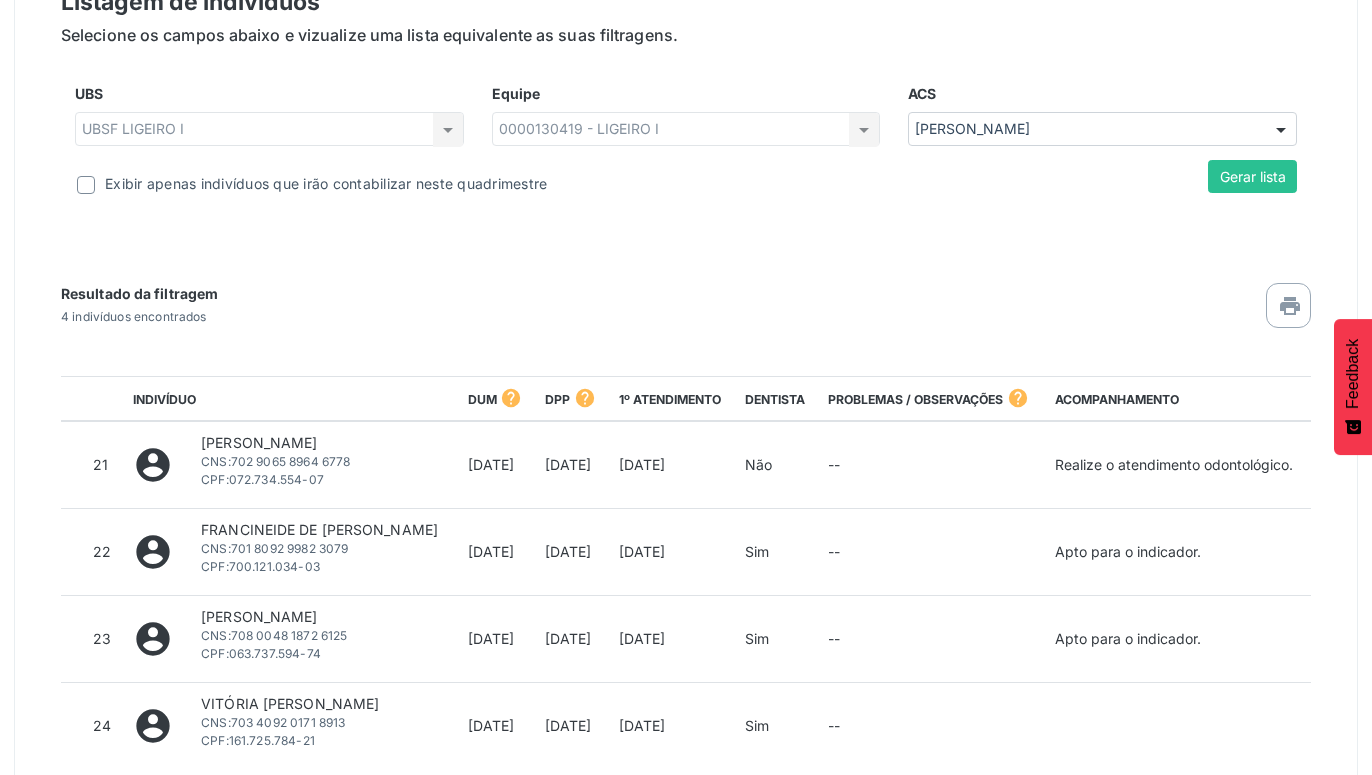 click at bounding box center (1281, 130) 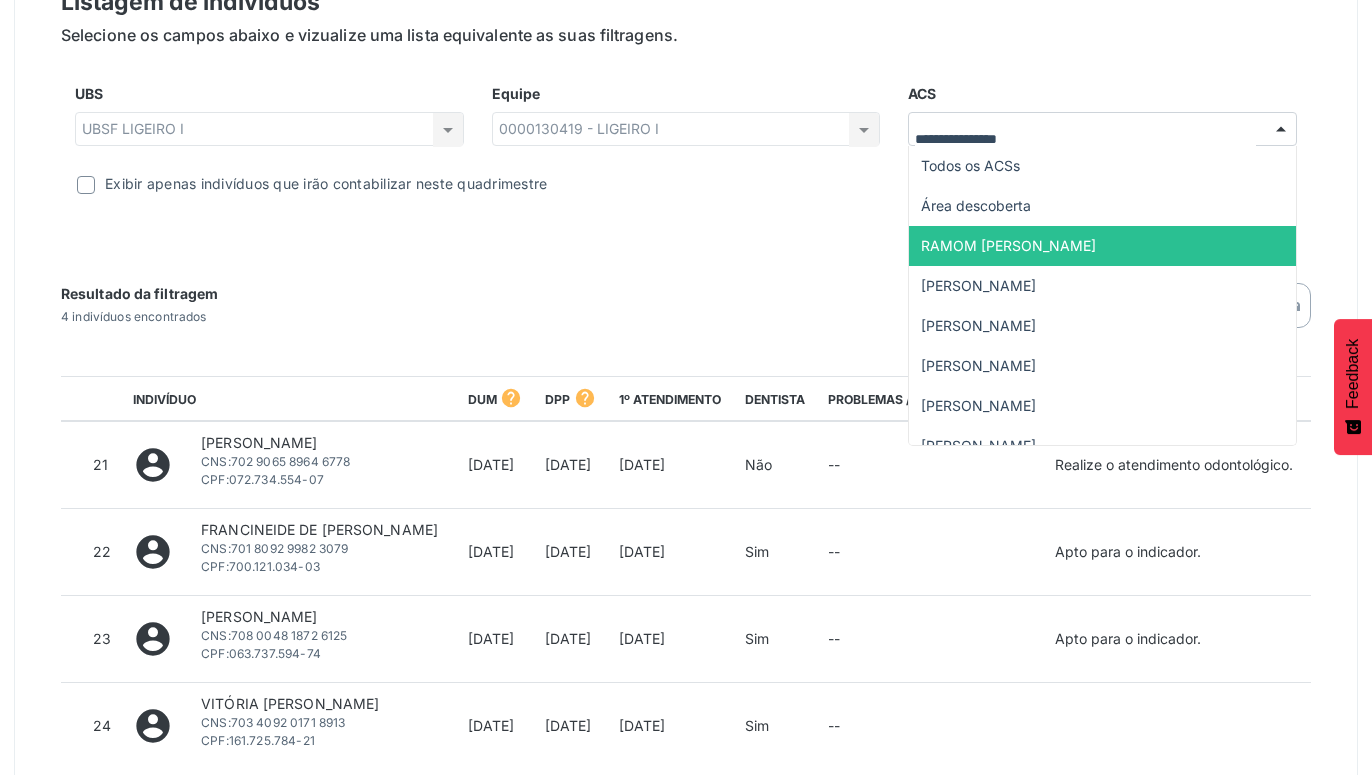 click on "RAMOM [PERSON_NAME]" at bounding box center [1008, 245] 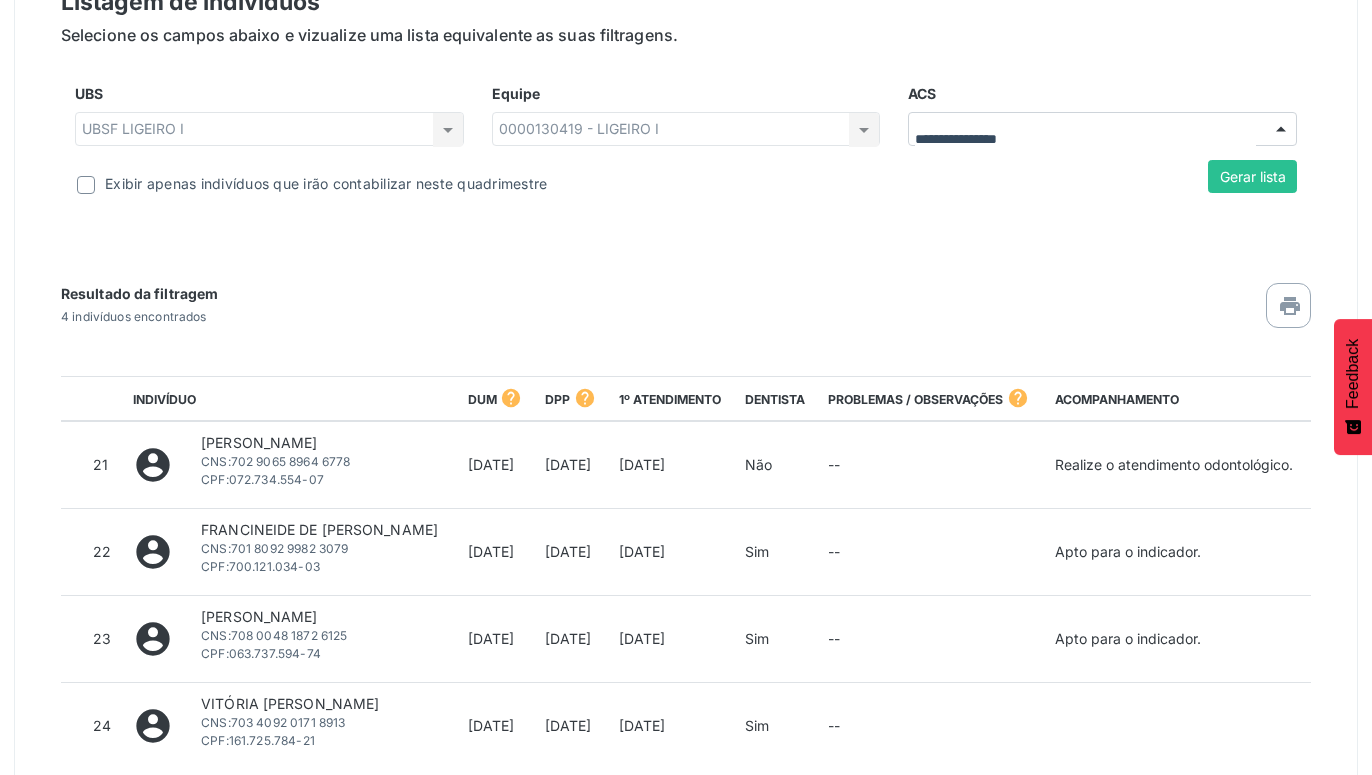 click at bounding box center (1281, 130) 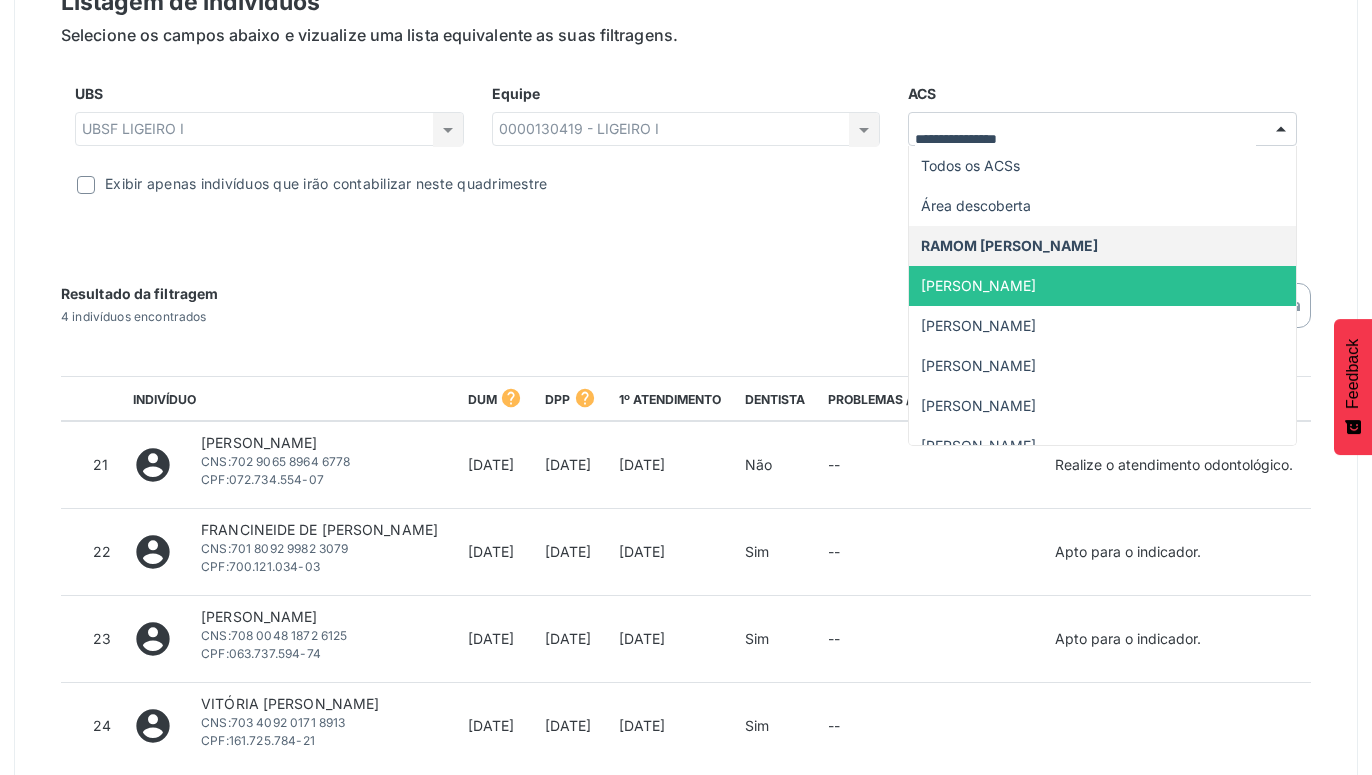 click on "[PERSON_NAME]" at bounding box center (1102, 286) 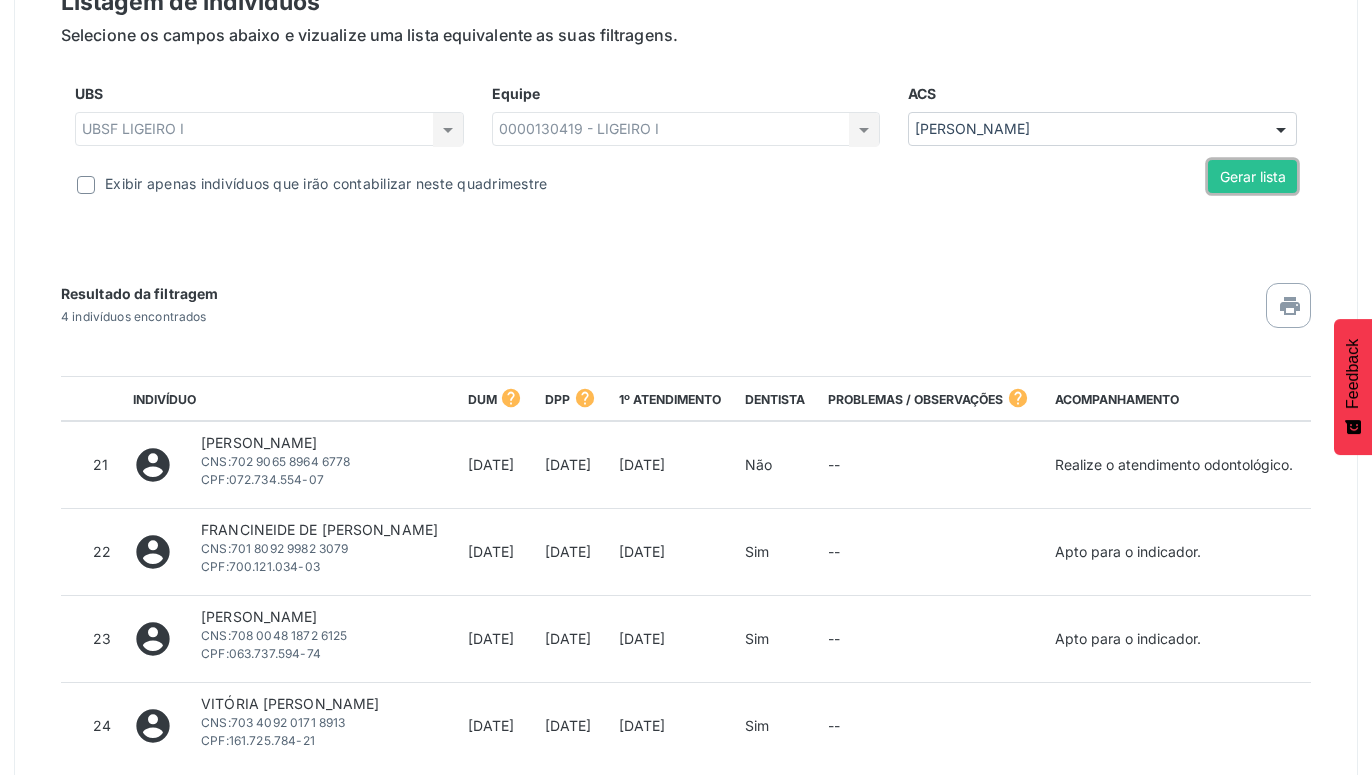 click on "Gerar lista" at bounding box center (1252, 177) 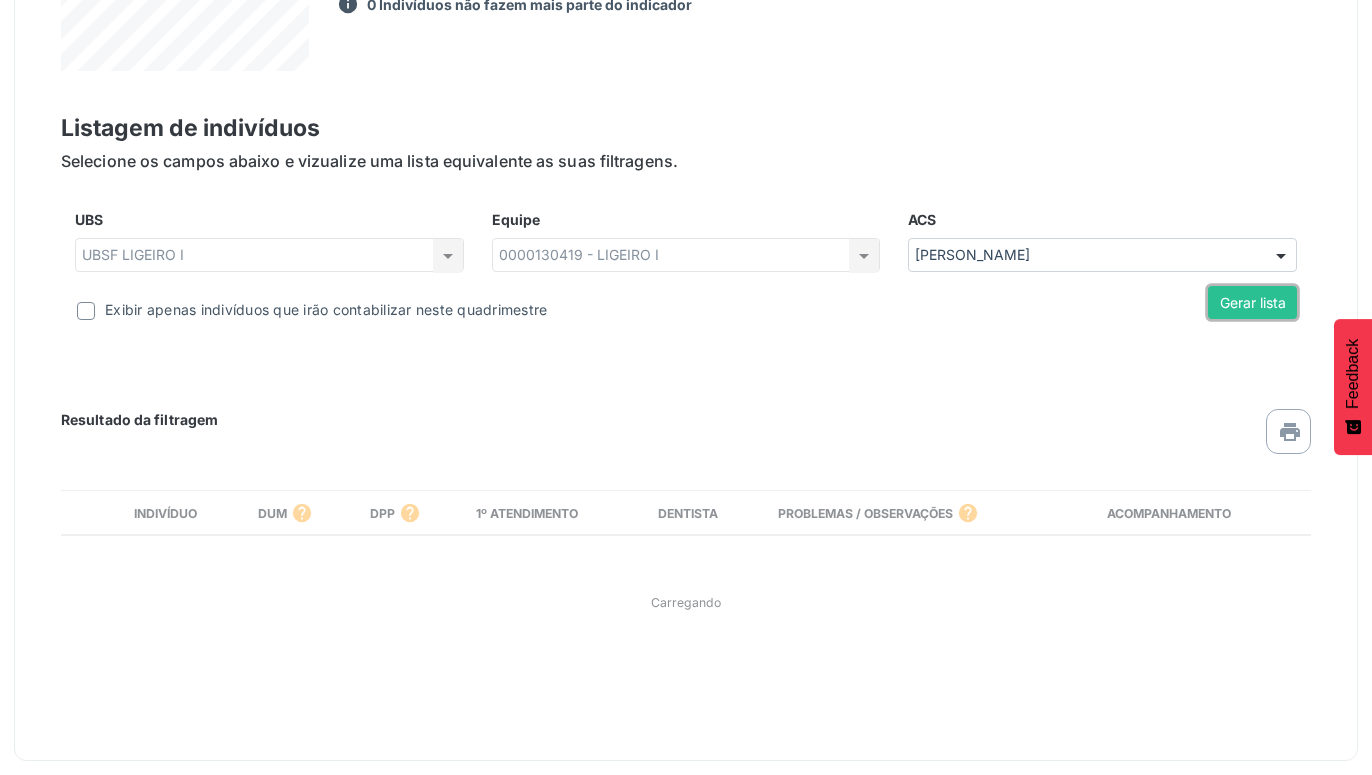 scroll, scrollTop: 774, scrollLeft: 0, axis: vertical 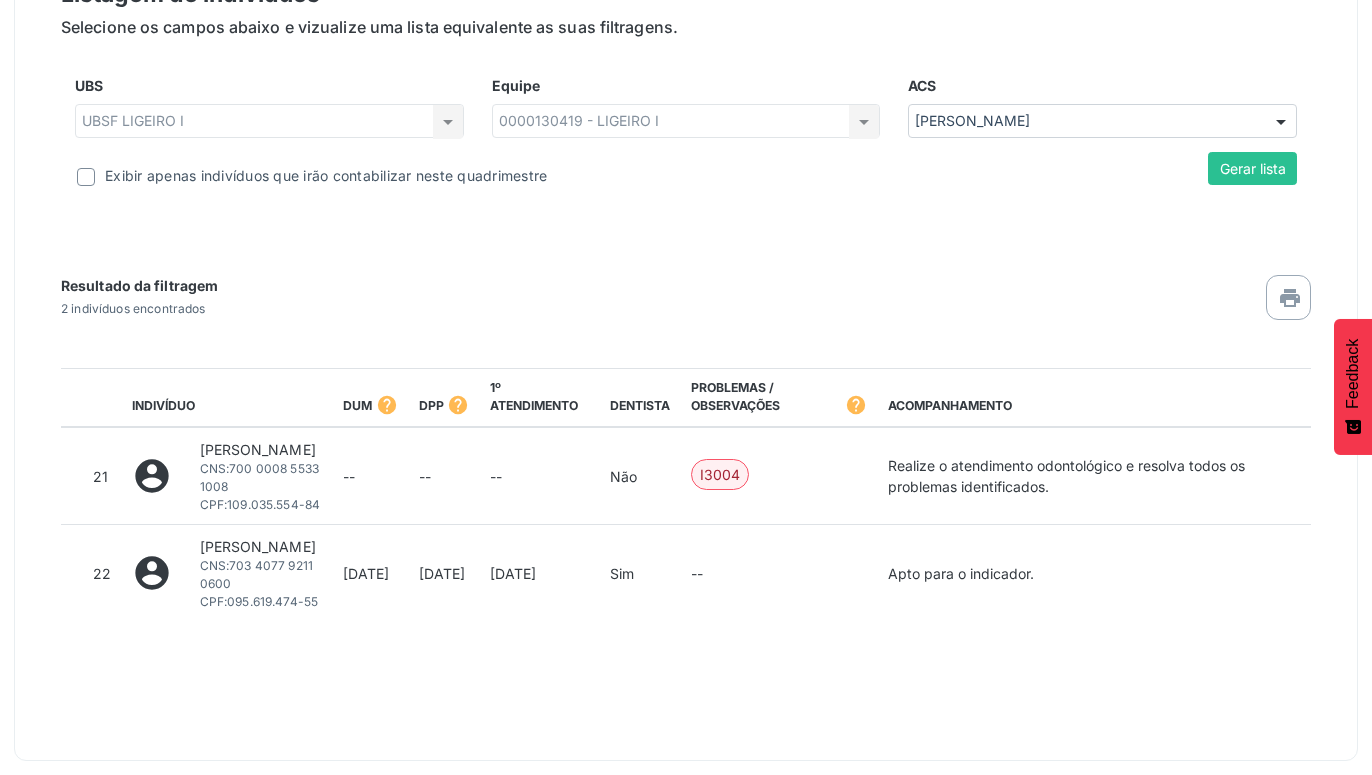 click at bounding box center (1281, 122) 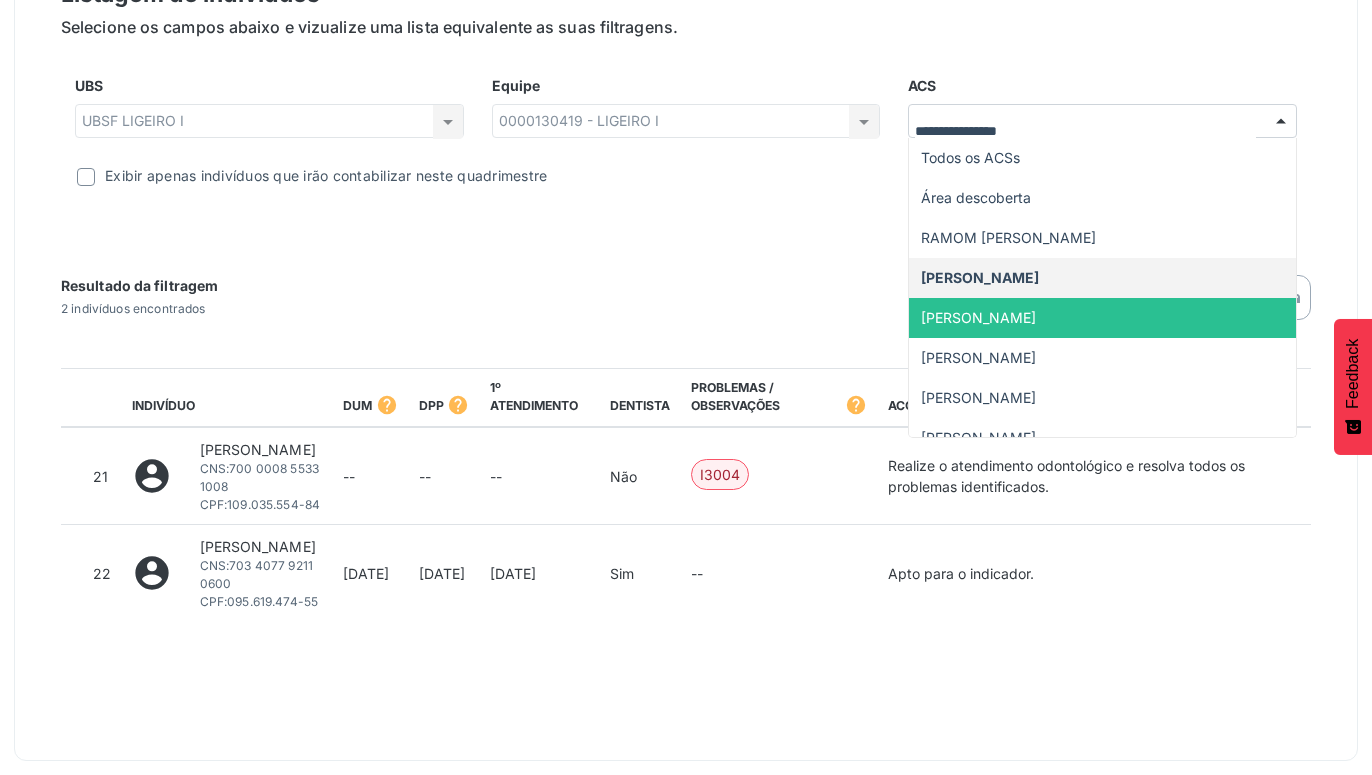 click on "[PERSON_NAME]" at bounding box center [978, 317] 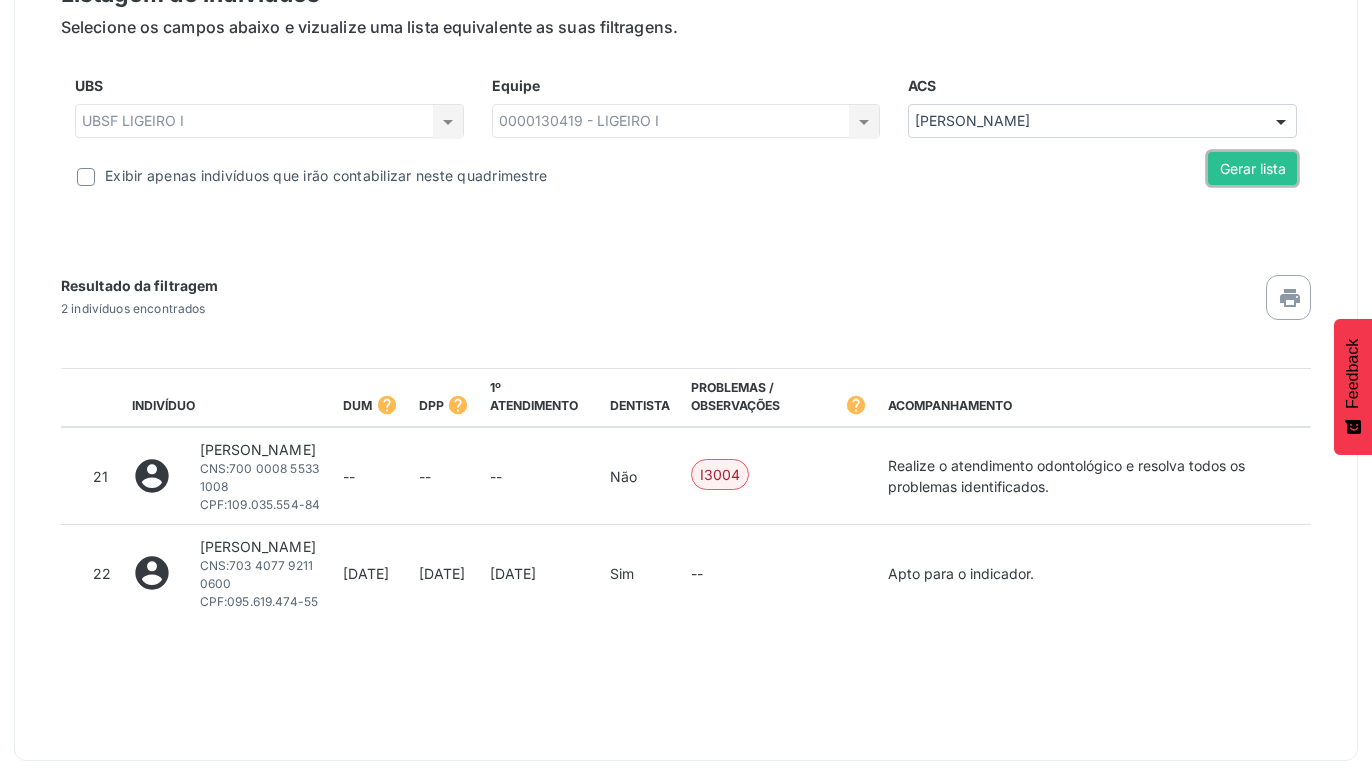 click on "Gerar lista" at bounding box center [1252, 169] 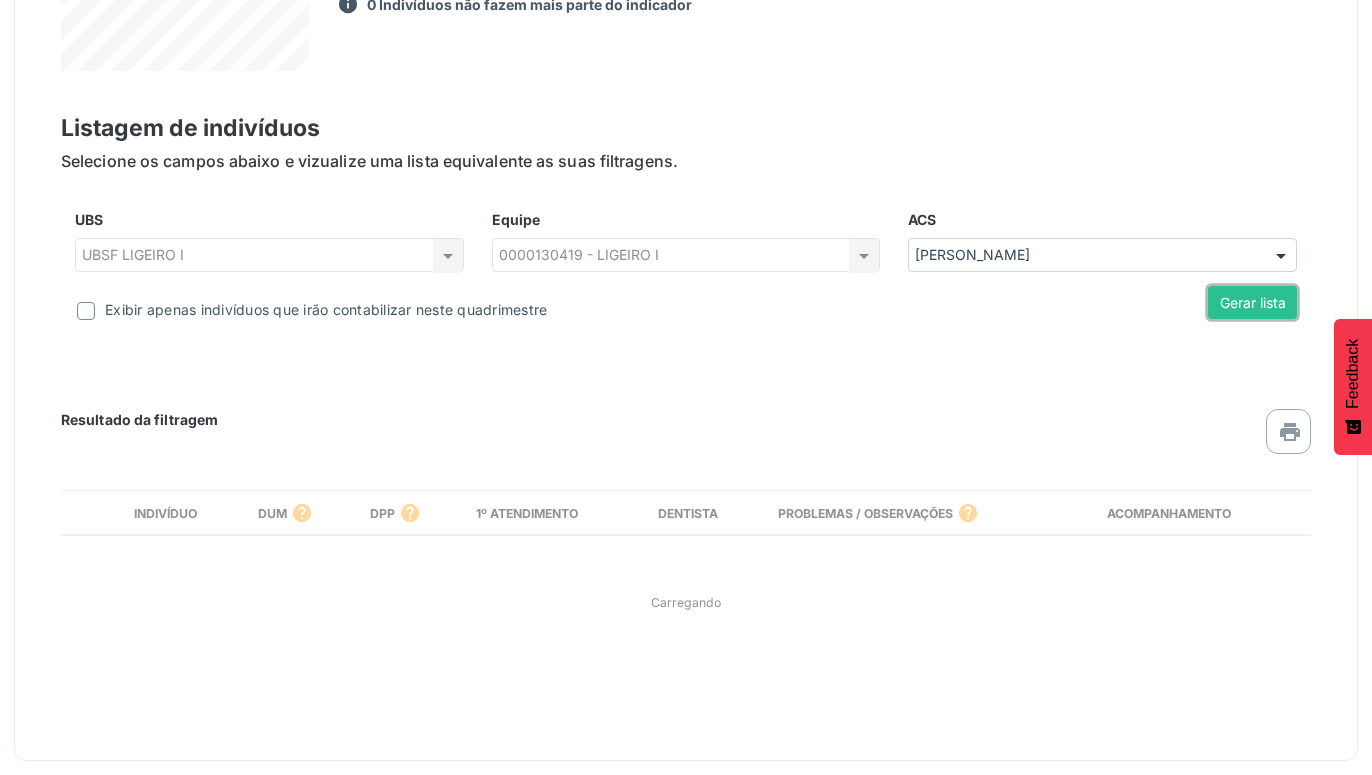 scroll, scrollTop: 774, scrollLeft: 0, axis: vertical 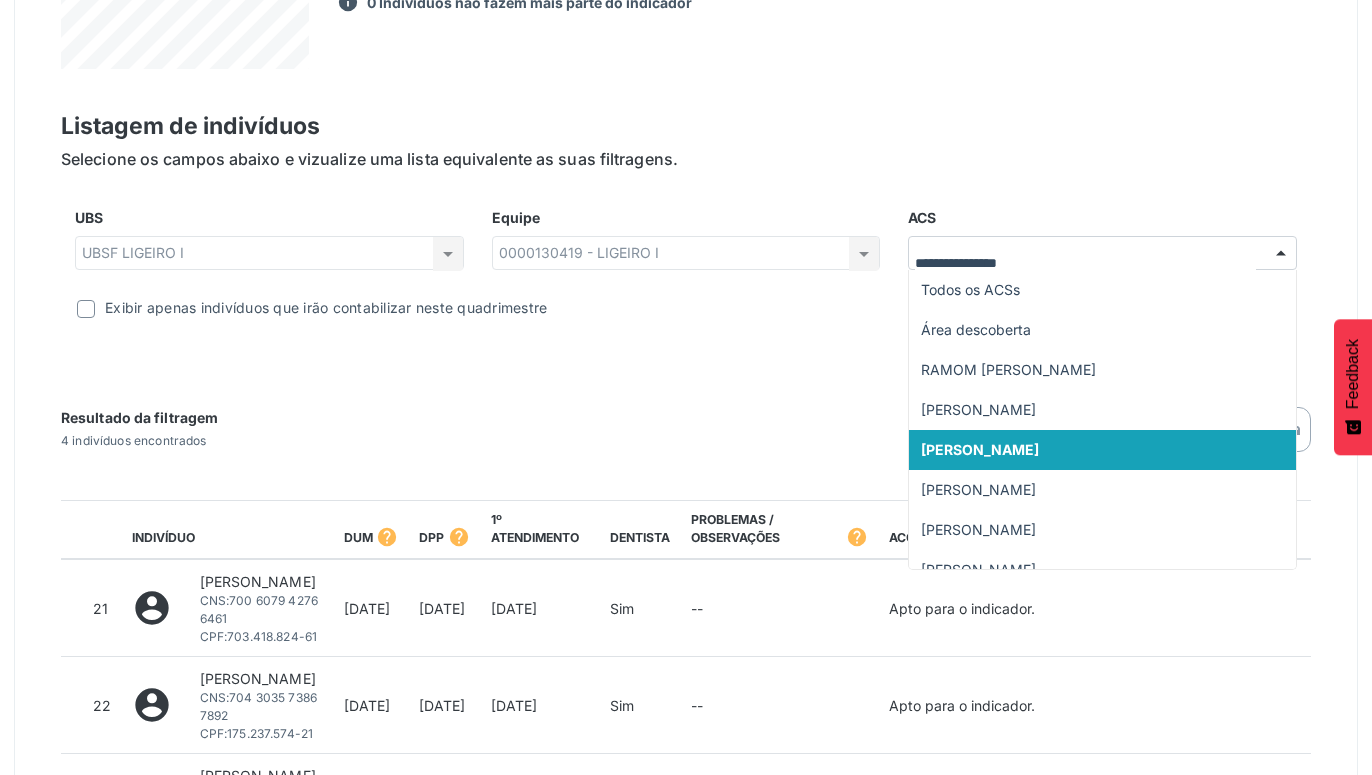 click at bounding box center (1281, 254) 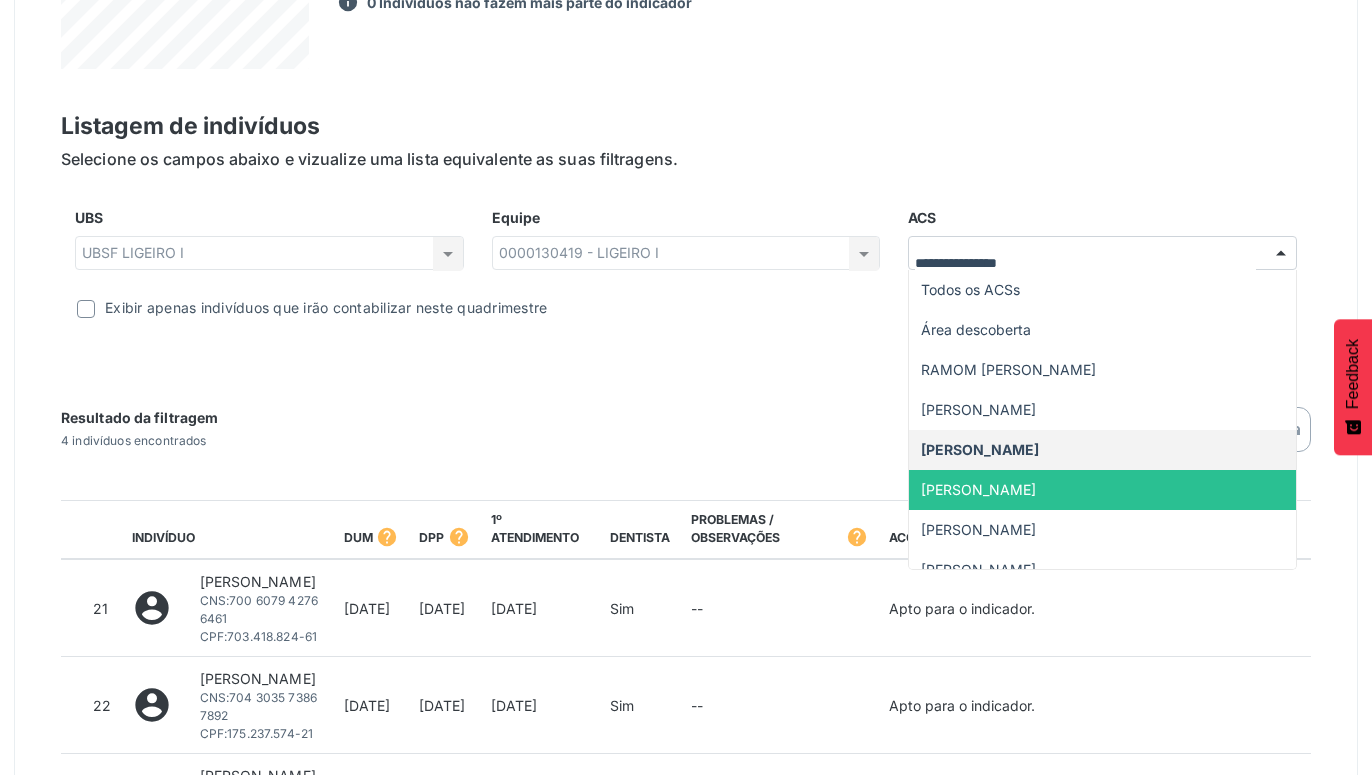 click on "[PERSON_NAME]" at bounding box center [1102, 490] 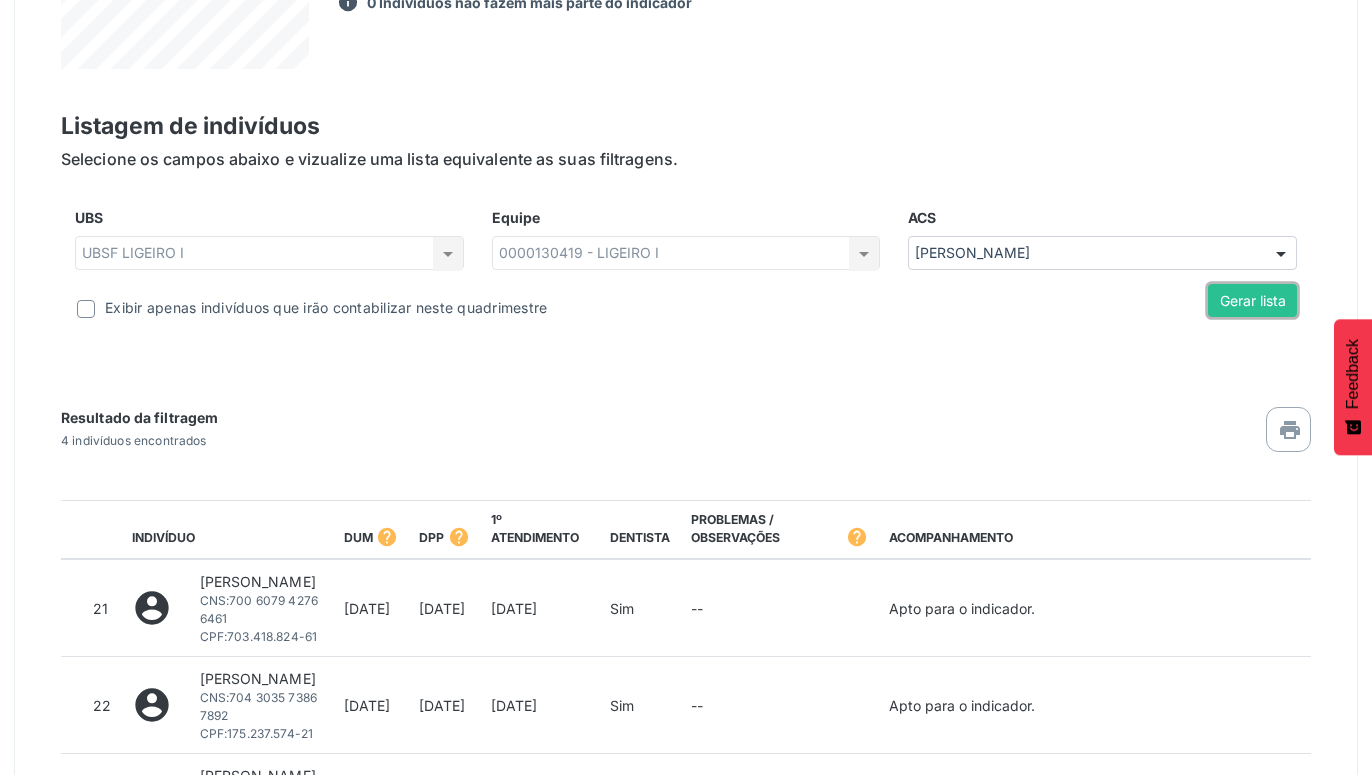 click on "Gerar lista" at bounding box center [1252, 301] 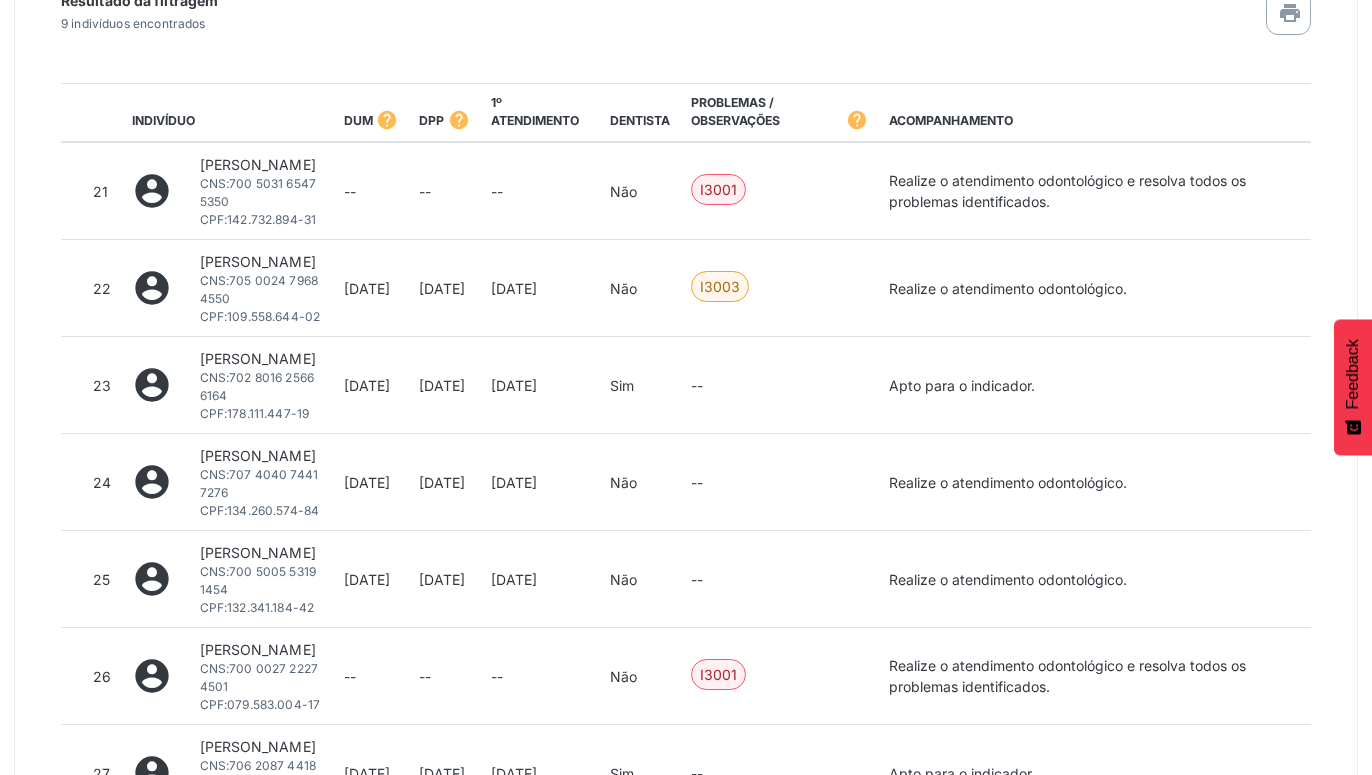 scroll, scrollTop: 1199, scrollLeft: 0, axis: vertical 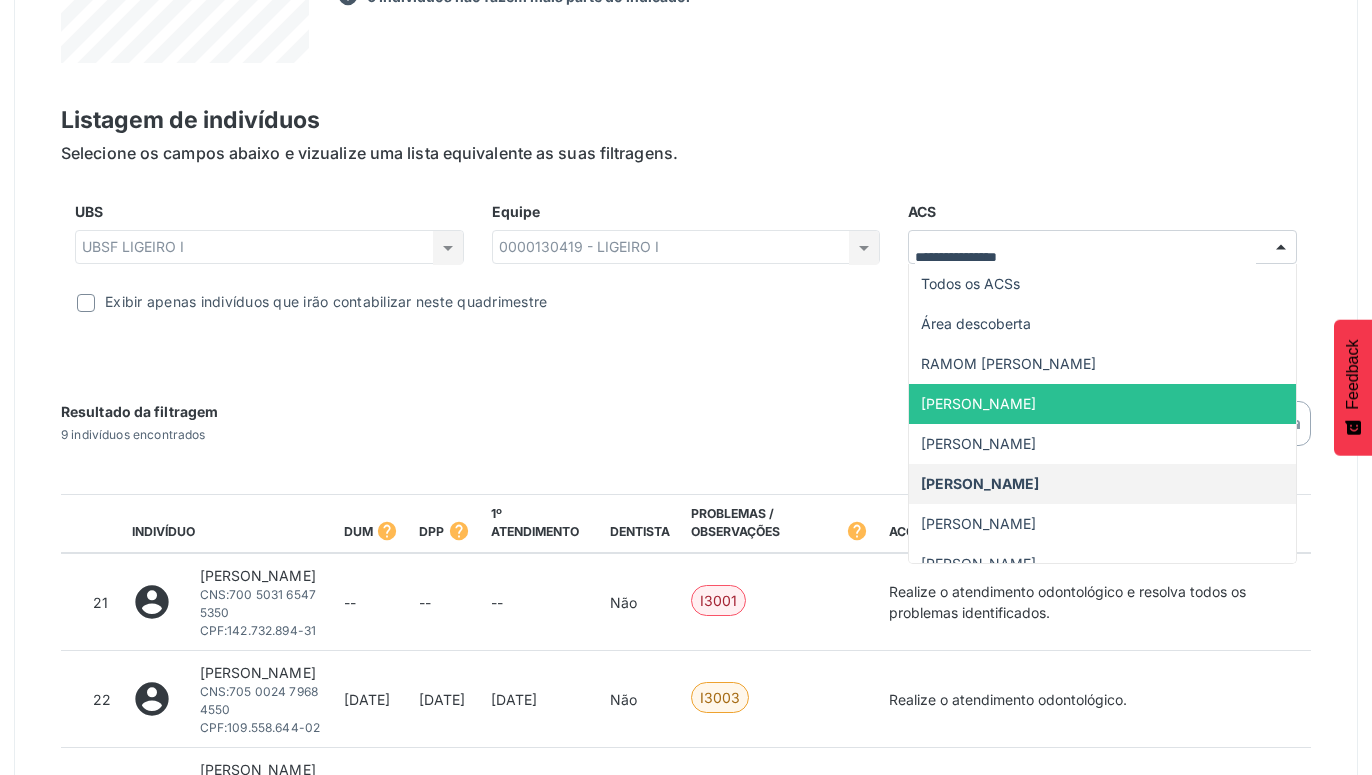 click at bounding box center (1281, 248) 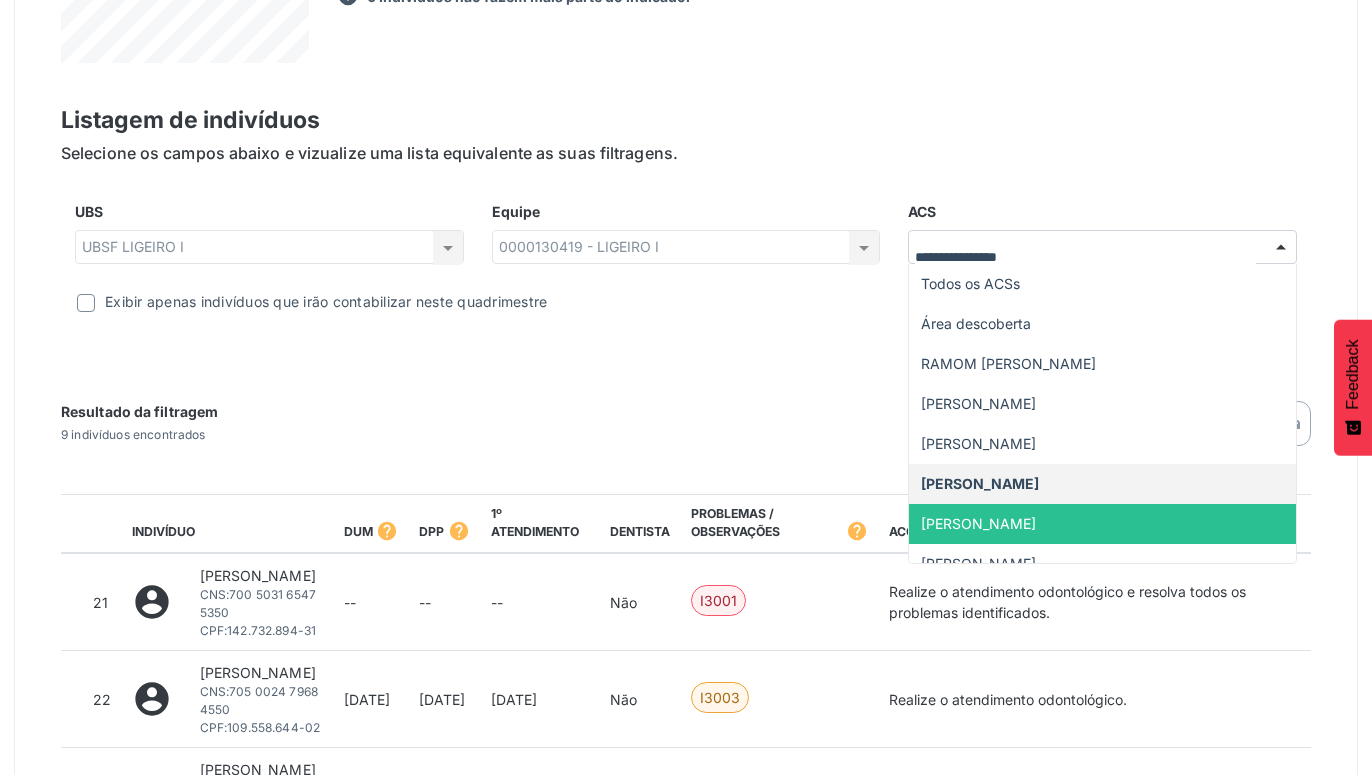 click on "[PERSON_NAME]" at bounding box center (978, 523) 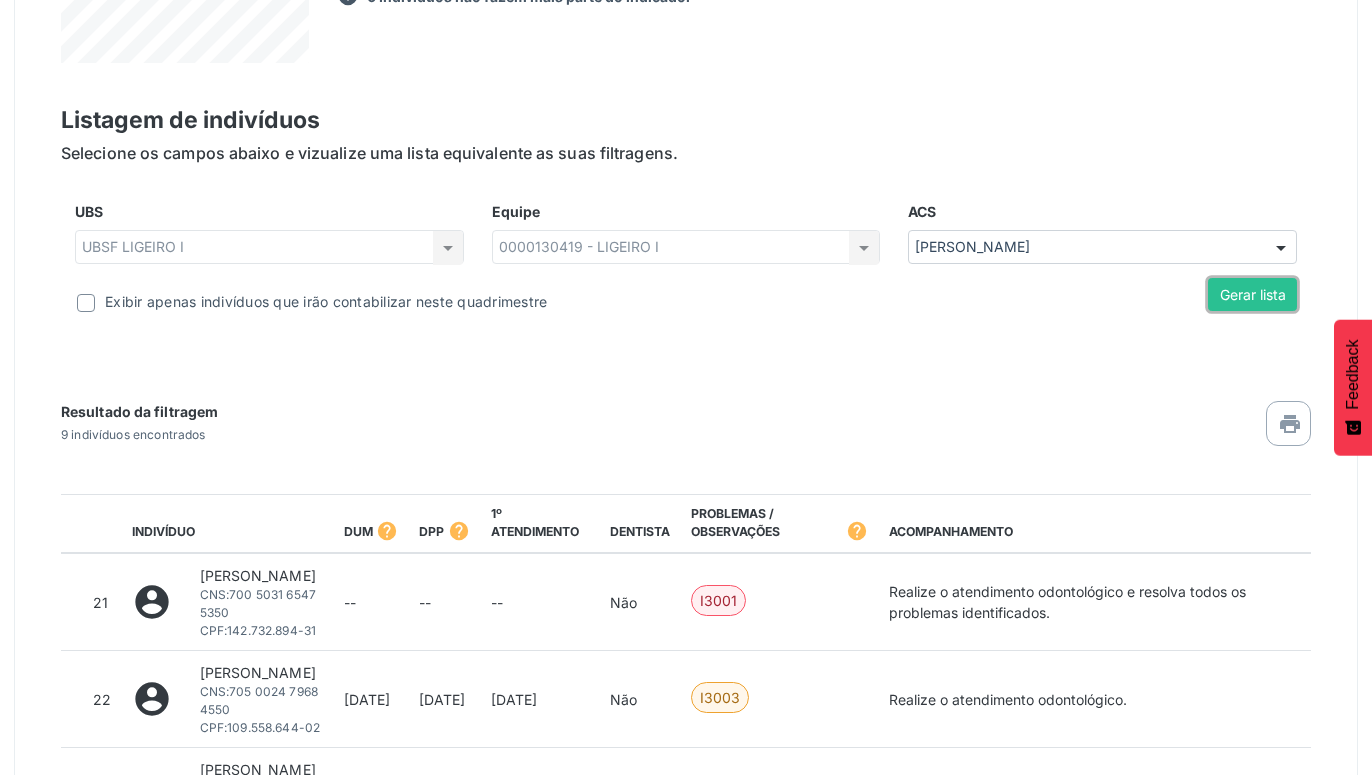 click on "Gerar lista" at bounding box center (1252, 295) 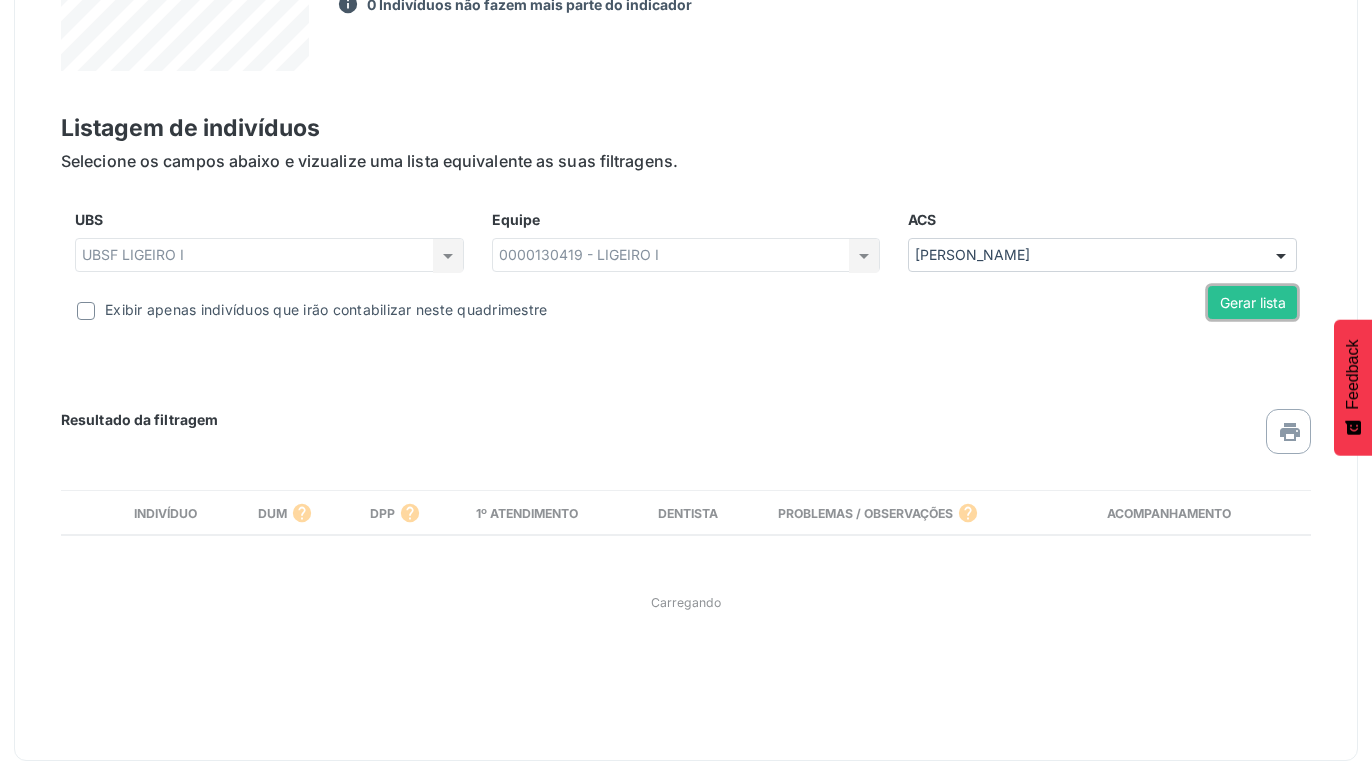 scroll, scrollTop: 774, scrollLeft: 0, axis: vertical 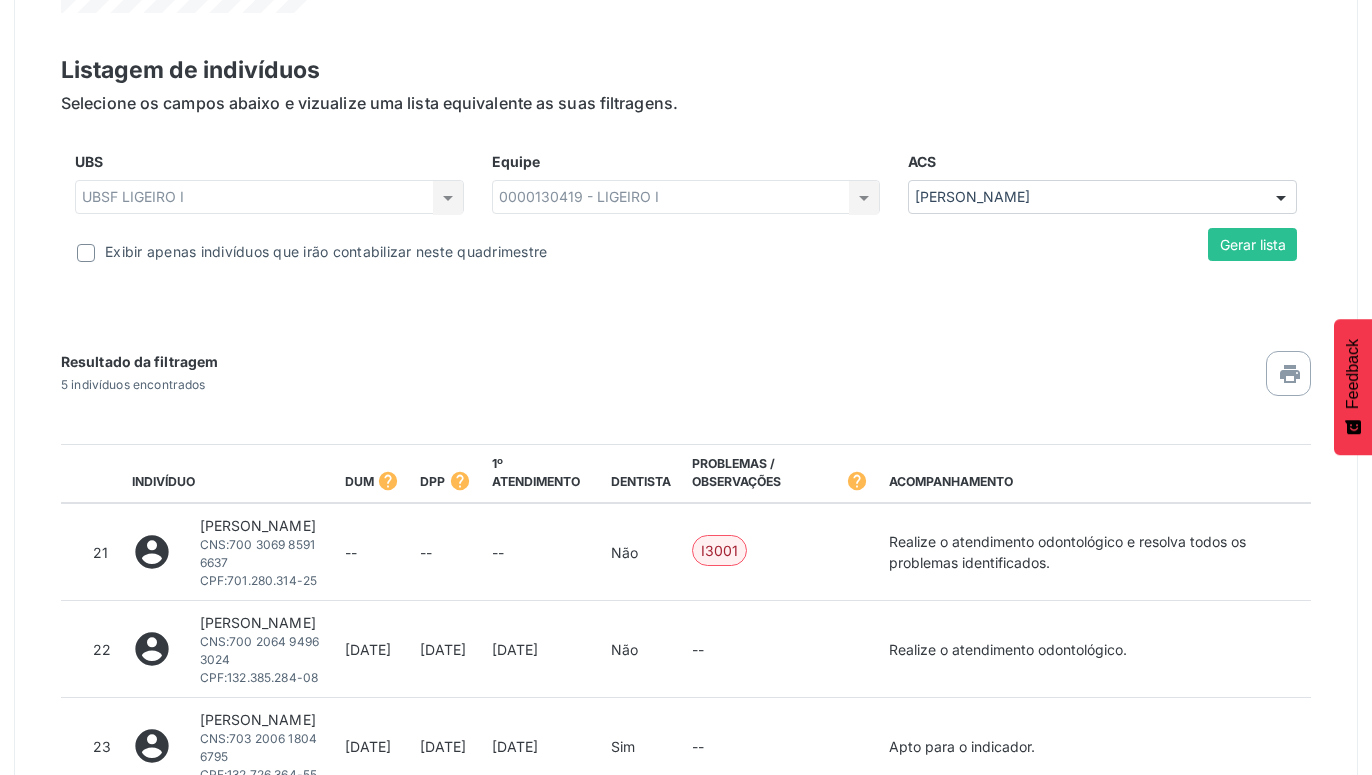click at bounding box center [1281, 198] 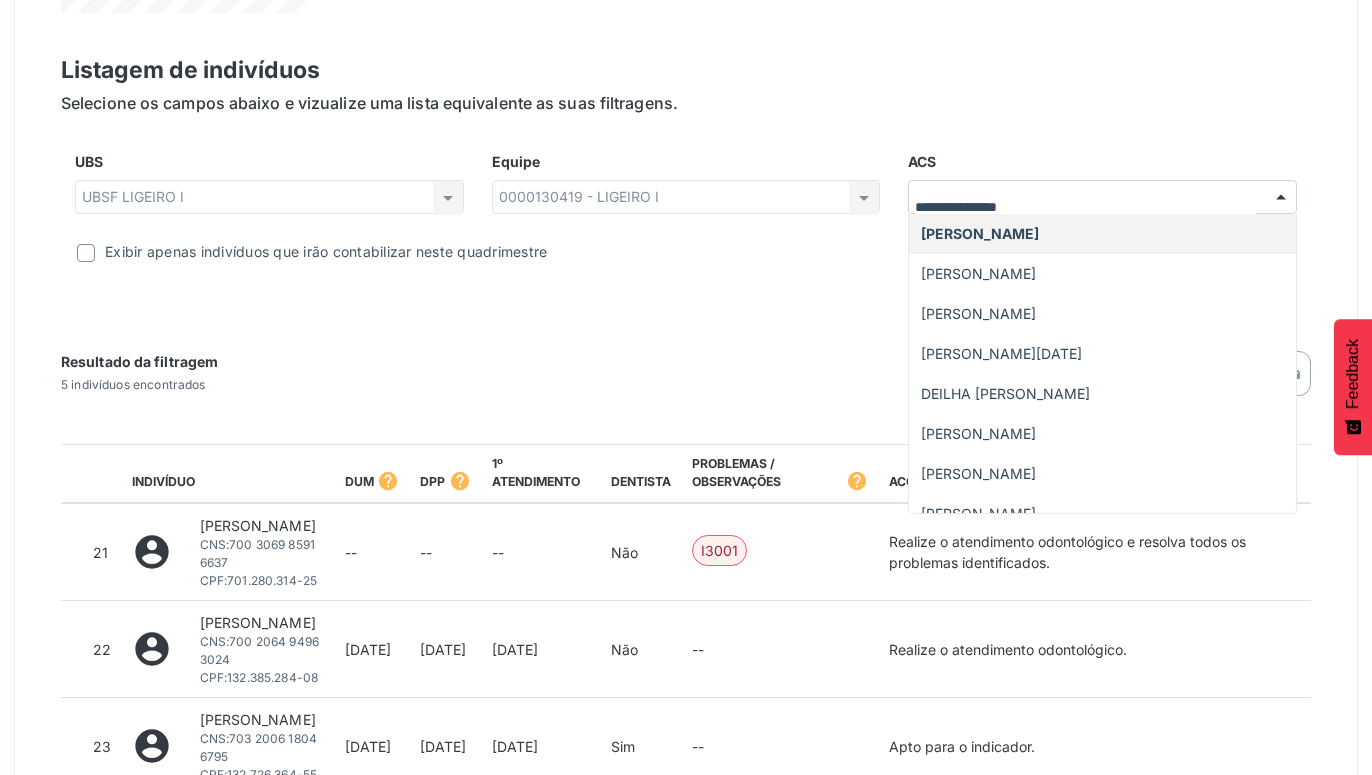 scroll, scrollTop: 248, scrollLeft: 0, axis: vertical 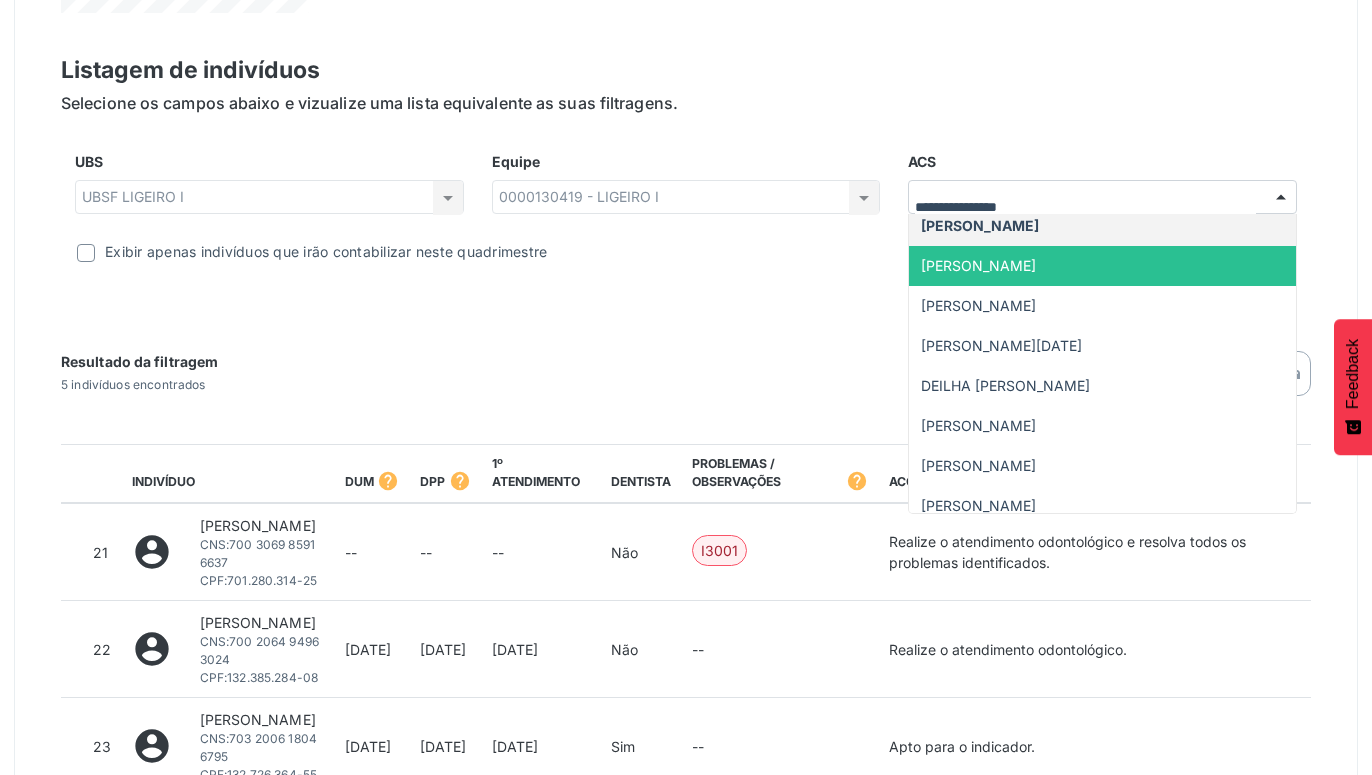click on "[PERSON_NAME]" at bounding box center (978, 265) 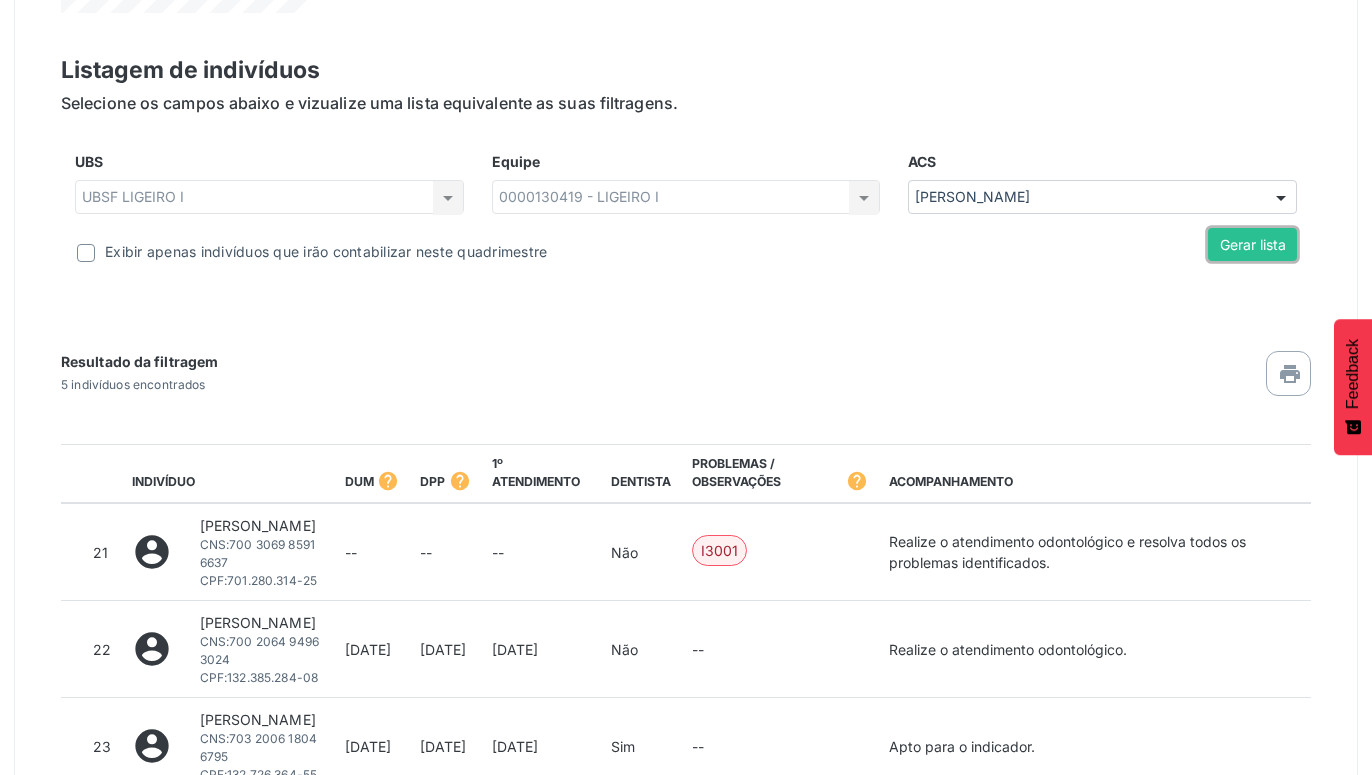 click on "Gerar lista" at bounding box center (1252, 245) 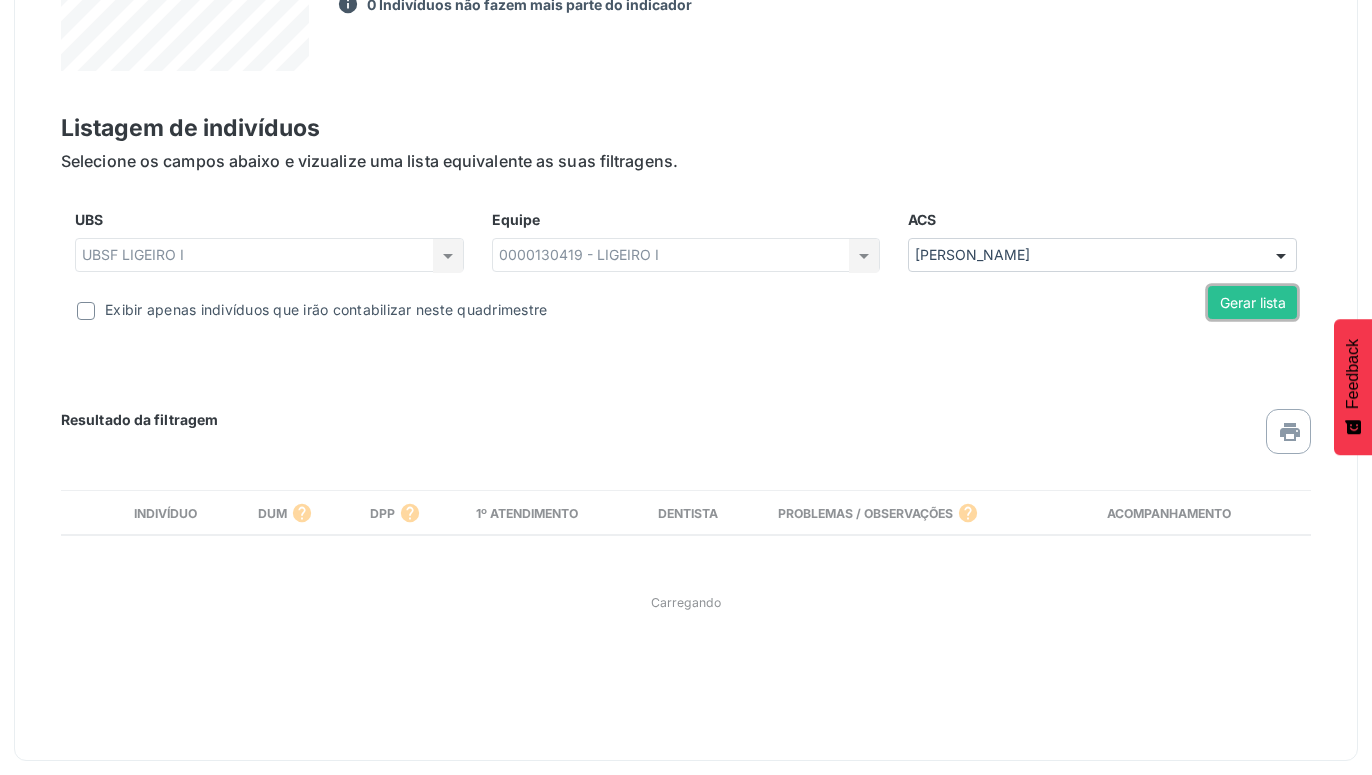 scroll, scrollTop: 774, scrollLeft: 0, axis: vertical 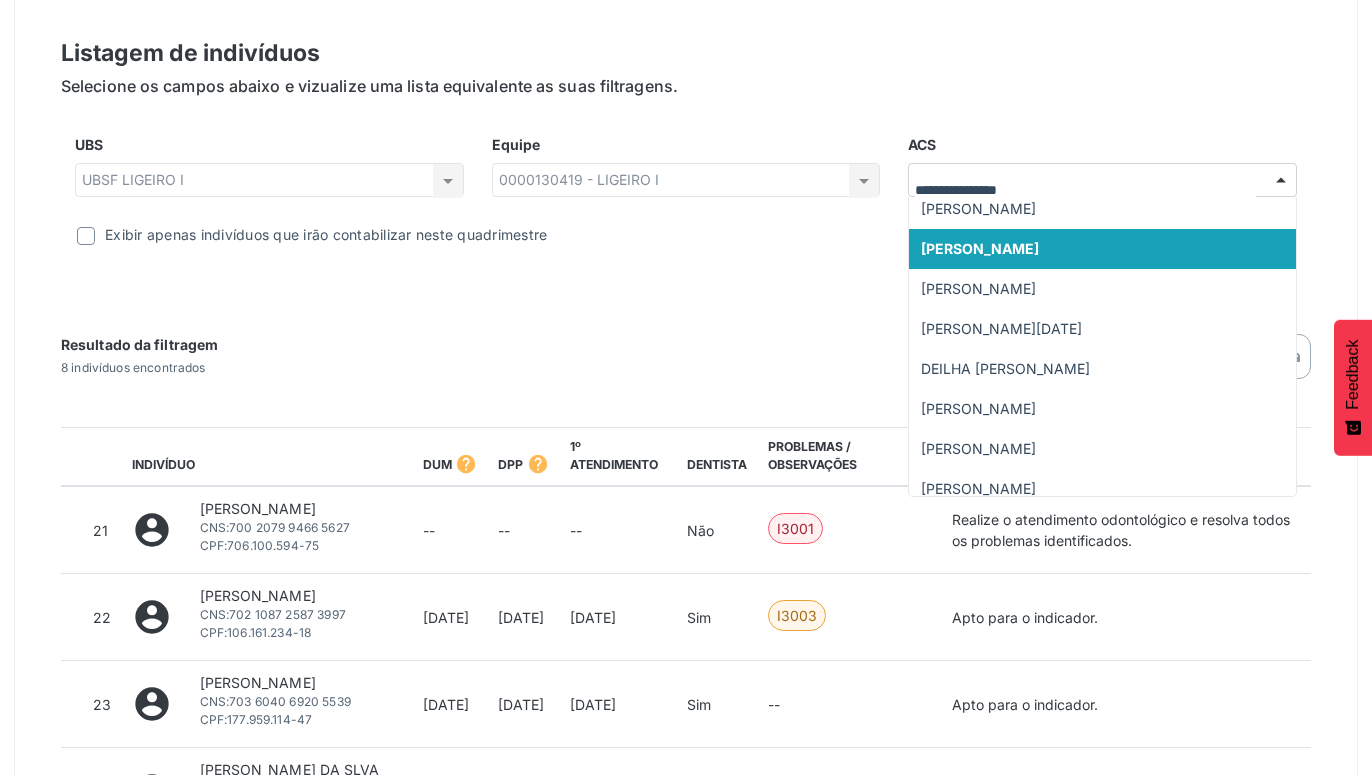 click at bounding box center [1281, 181] 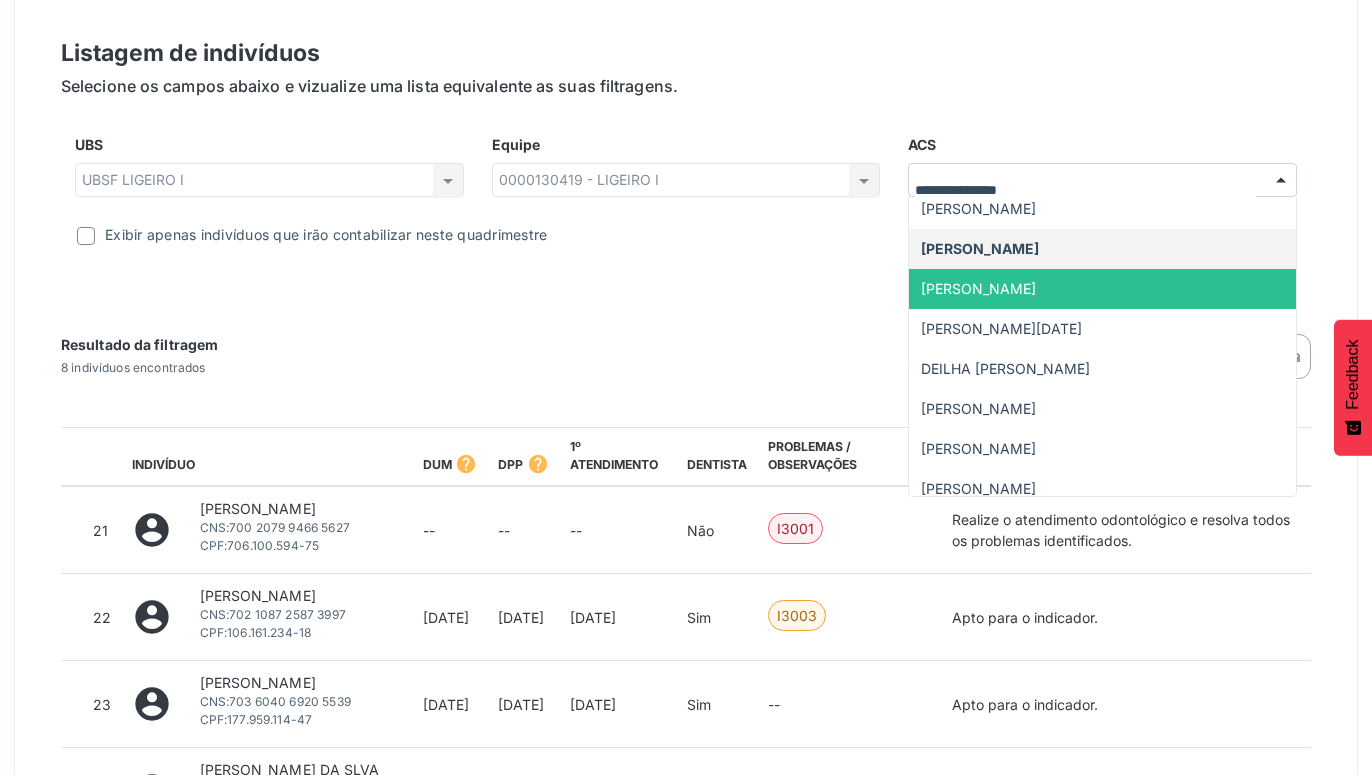 click on "[PERSON_NAME]" at bounding box center (1102, 289) 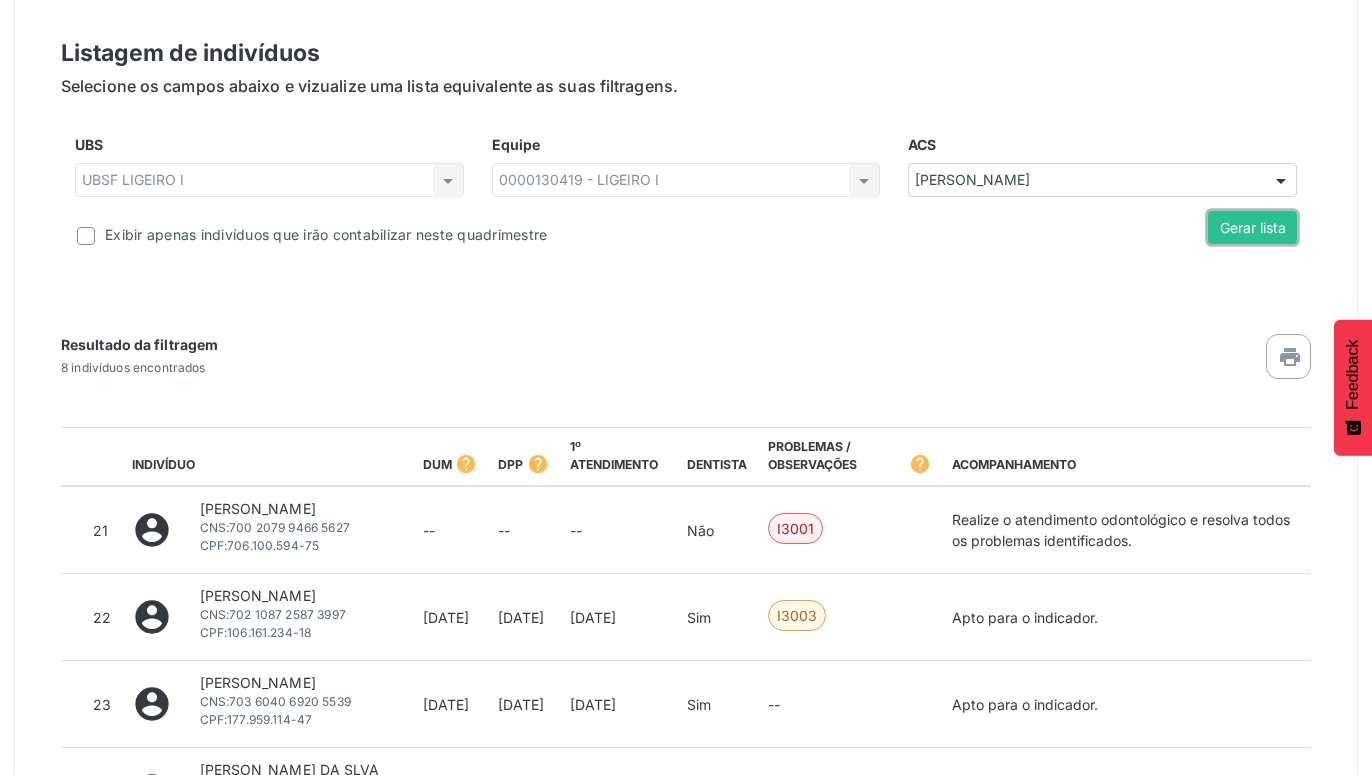 click on "Gerar lista" at bounding box center [1252, 228] 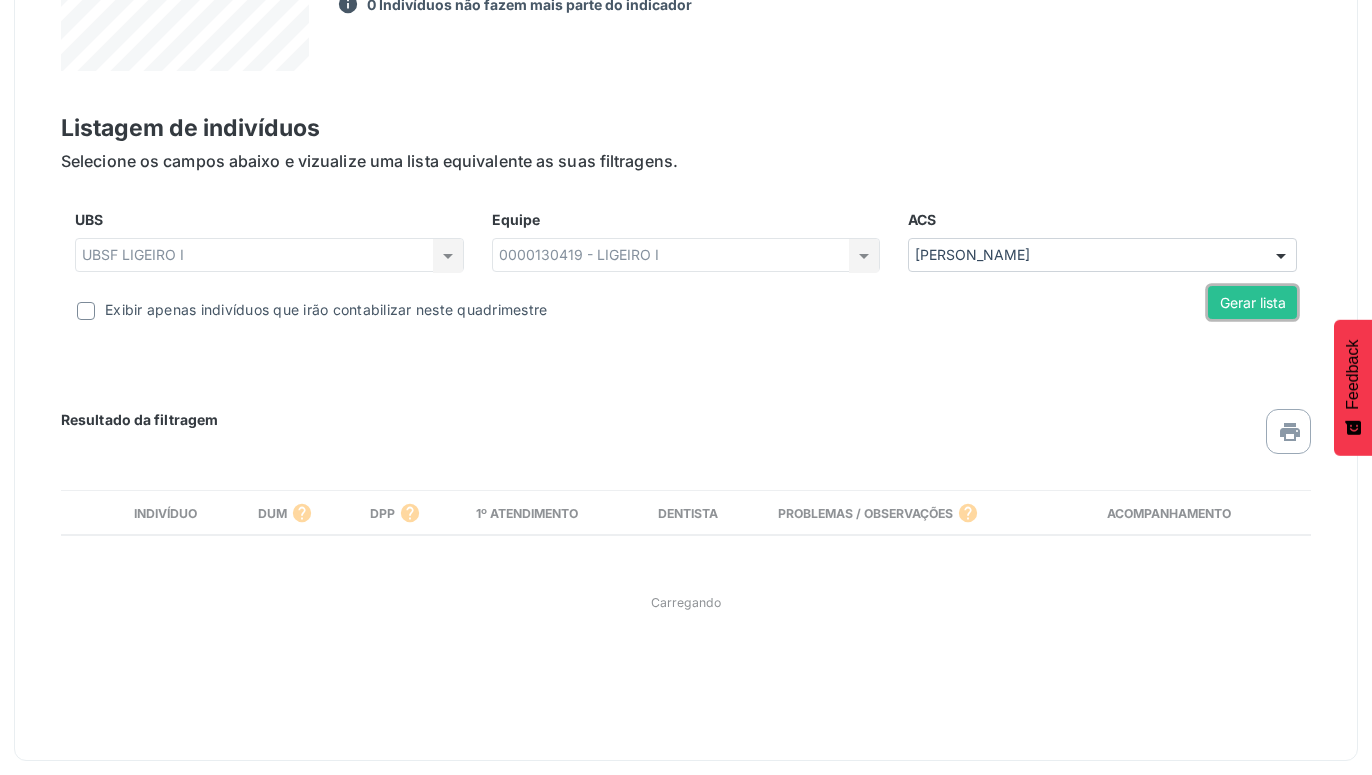 scroll, scrollTop: 774, scrollLeft: 0, axis: vertical 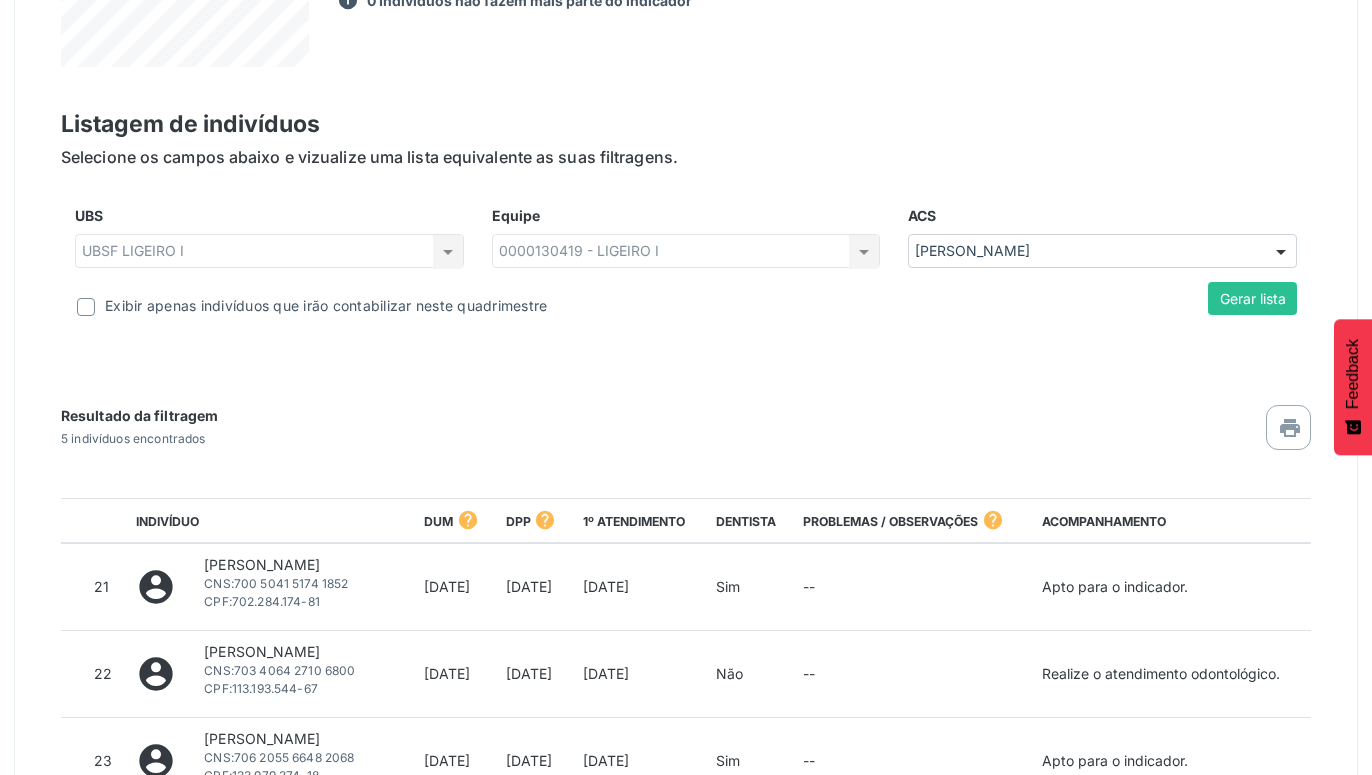 click at bounding box center [1281, 252] 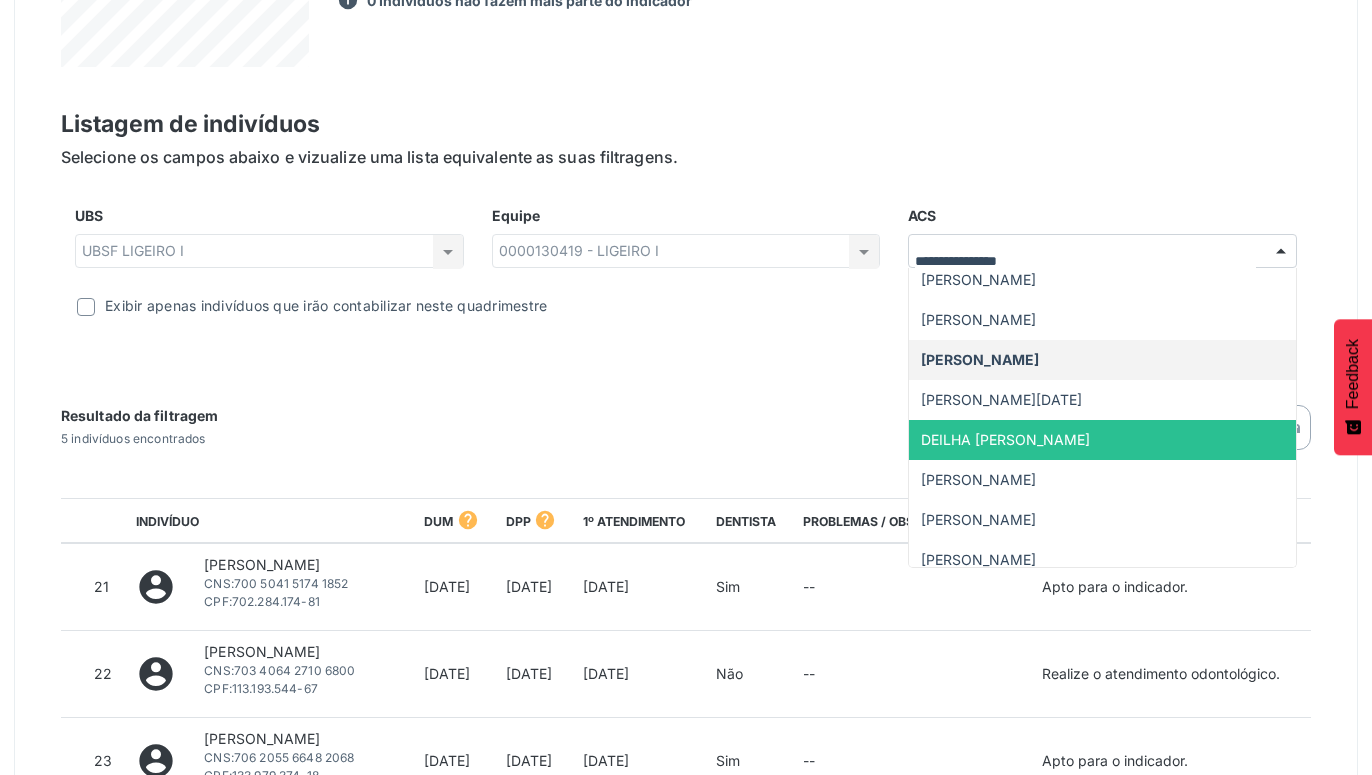 click on "DEILHA [PERSON_NAME]" at bounding box center (1005, 439) 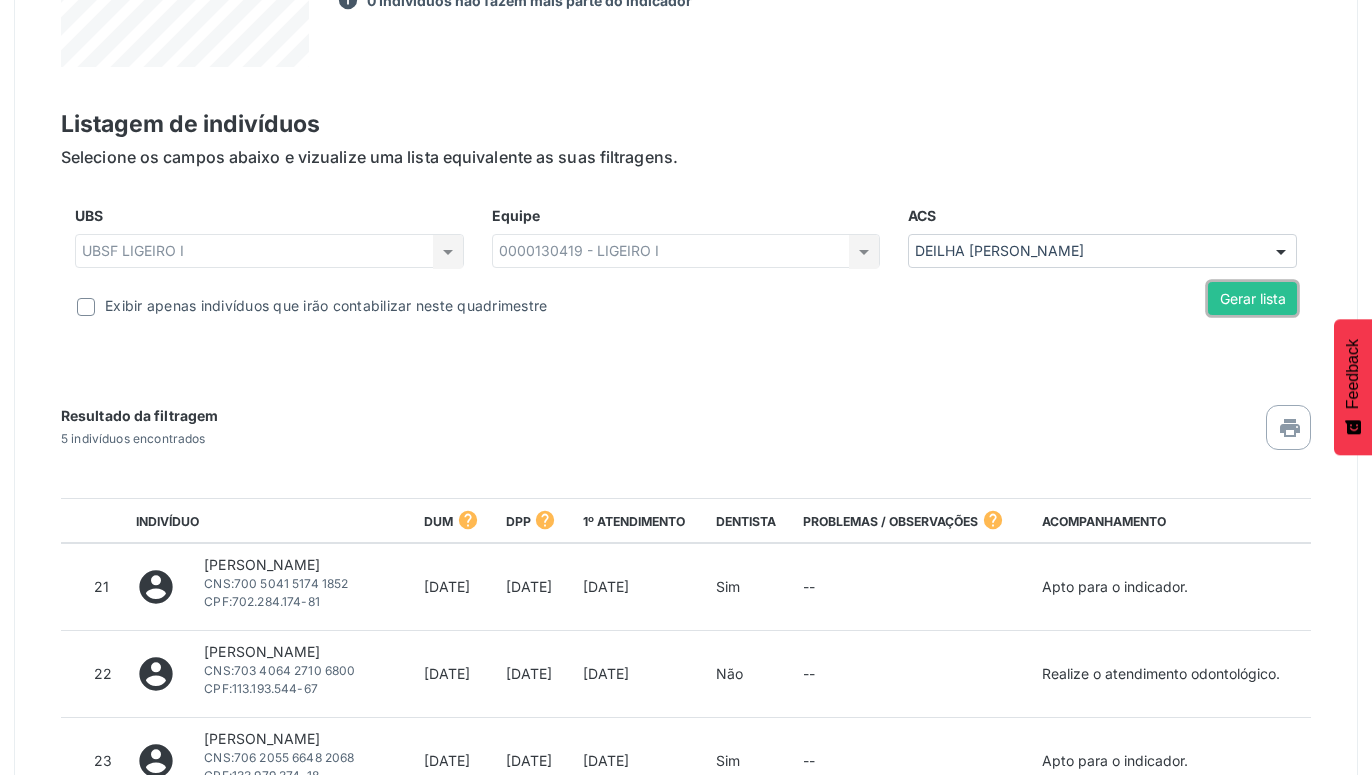 click on "Gerar lista" at bounding box center (1252, 299) 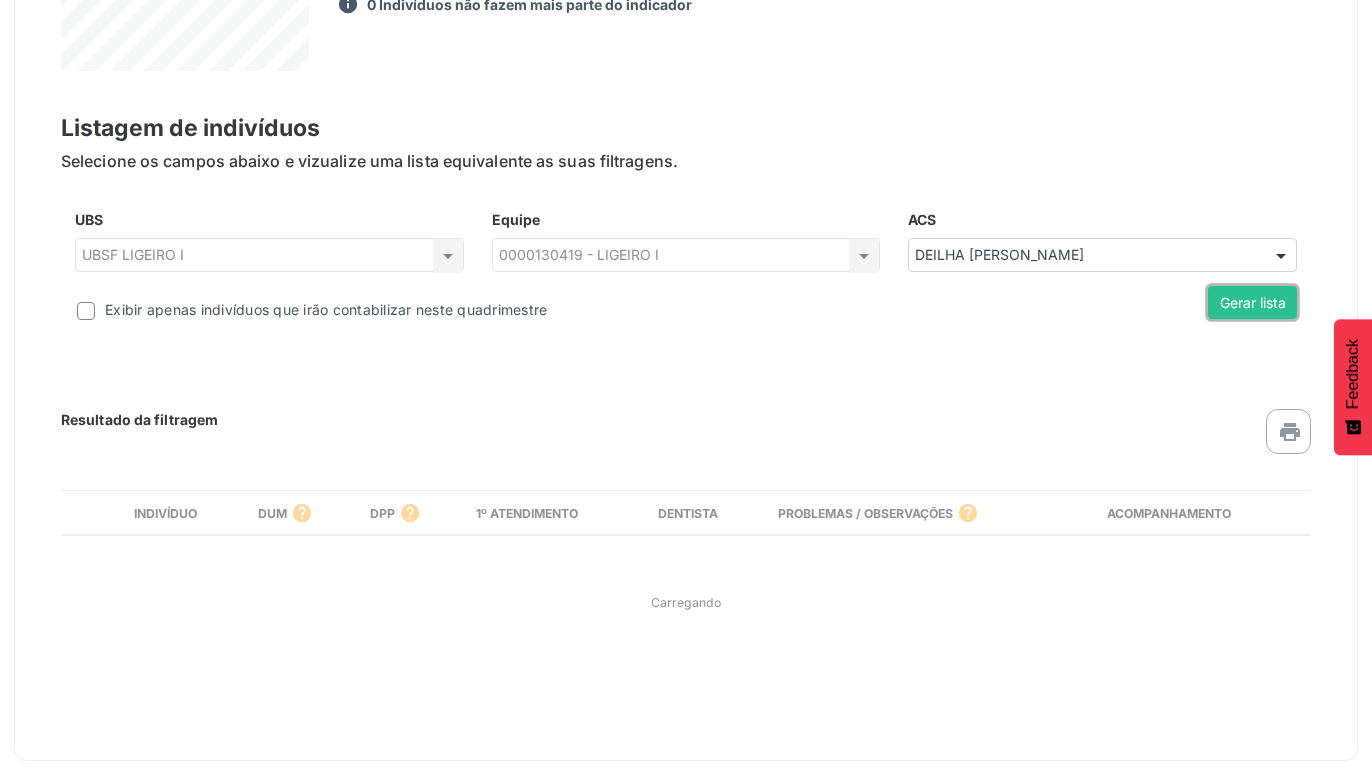 scroll, scrollTop: 774, scrollLeft: 0, axis: vertical 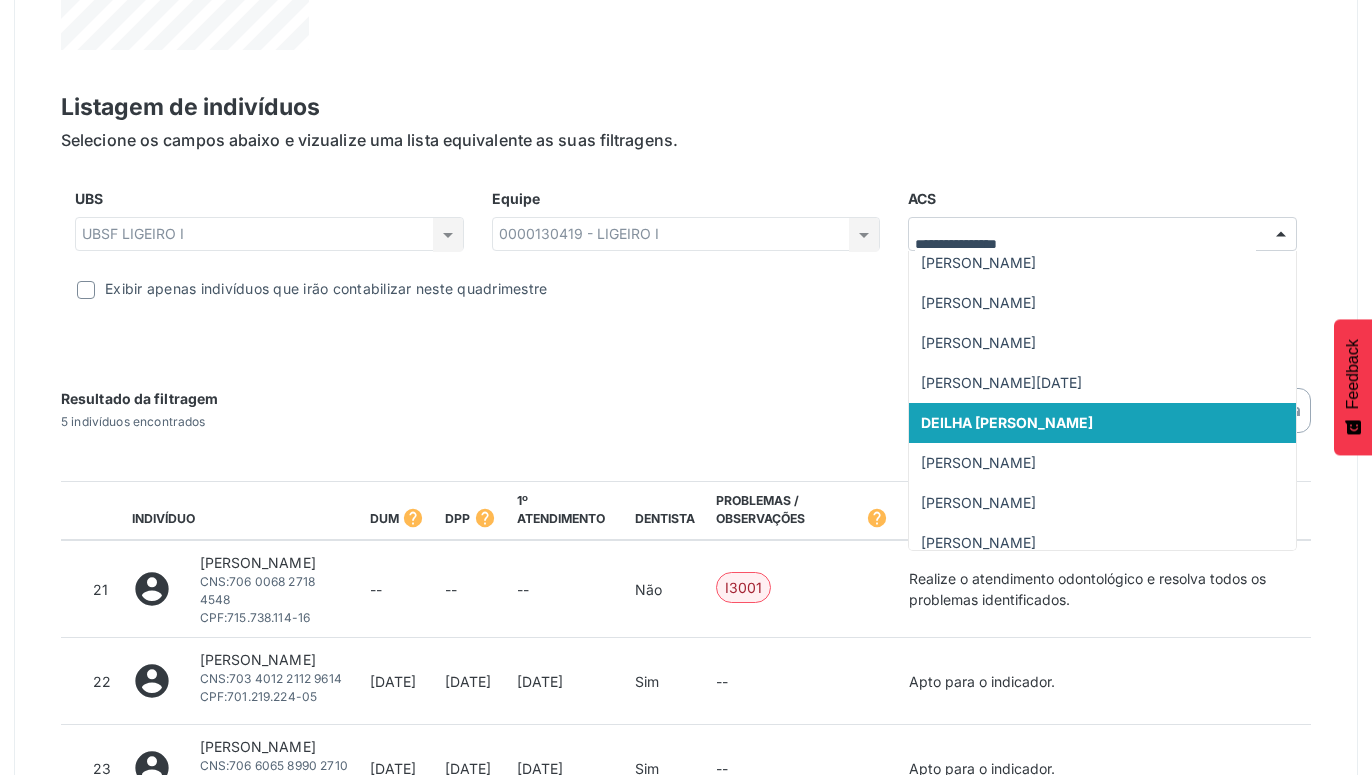 click at bounding box center (1281, 235) 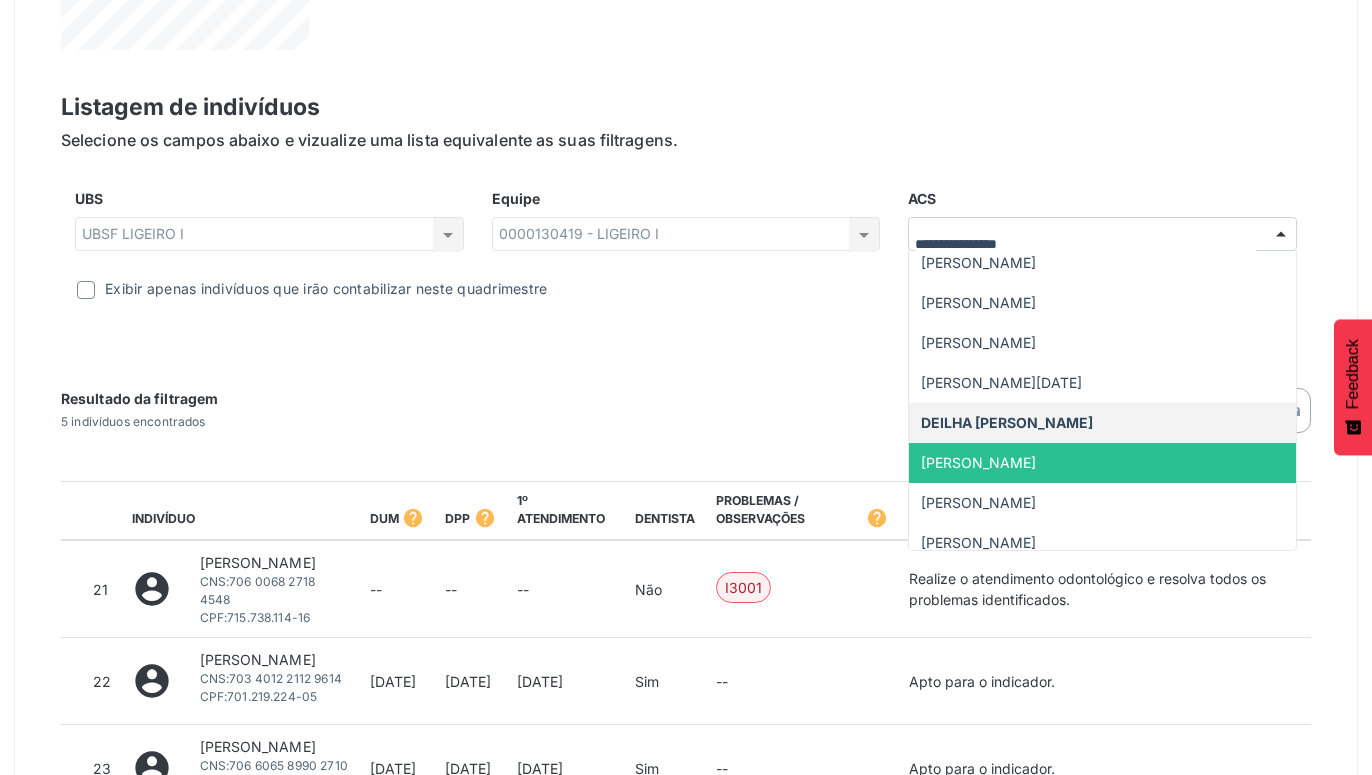 click on "[PERSON_NAME]" at bounding box center (1102, 463) 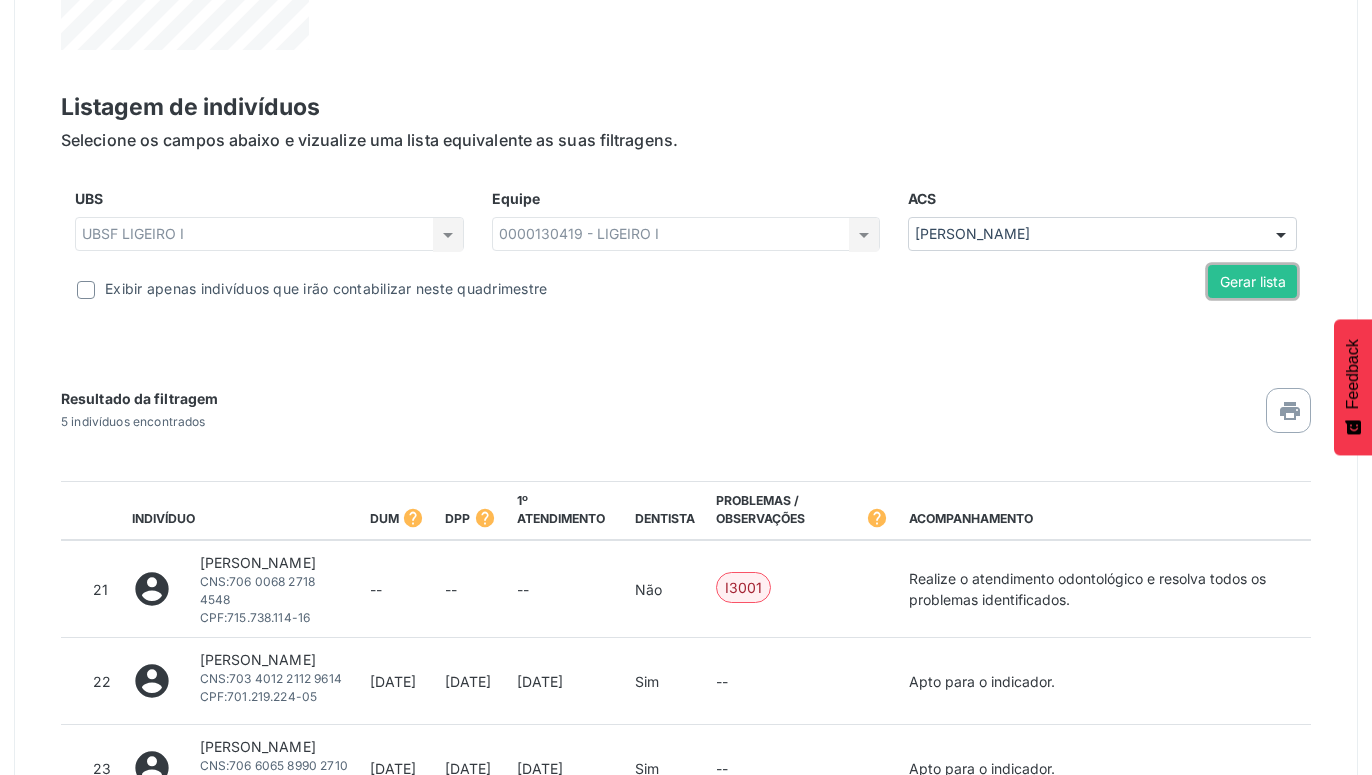click on "Gerar lista" at bounding box center (1252, 282) 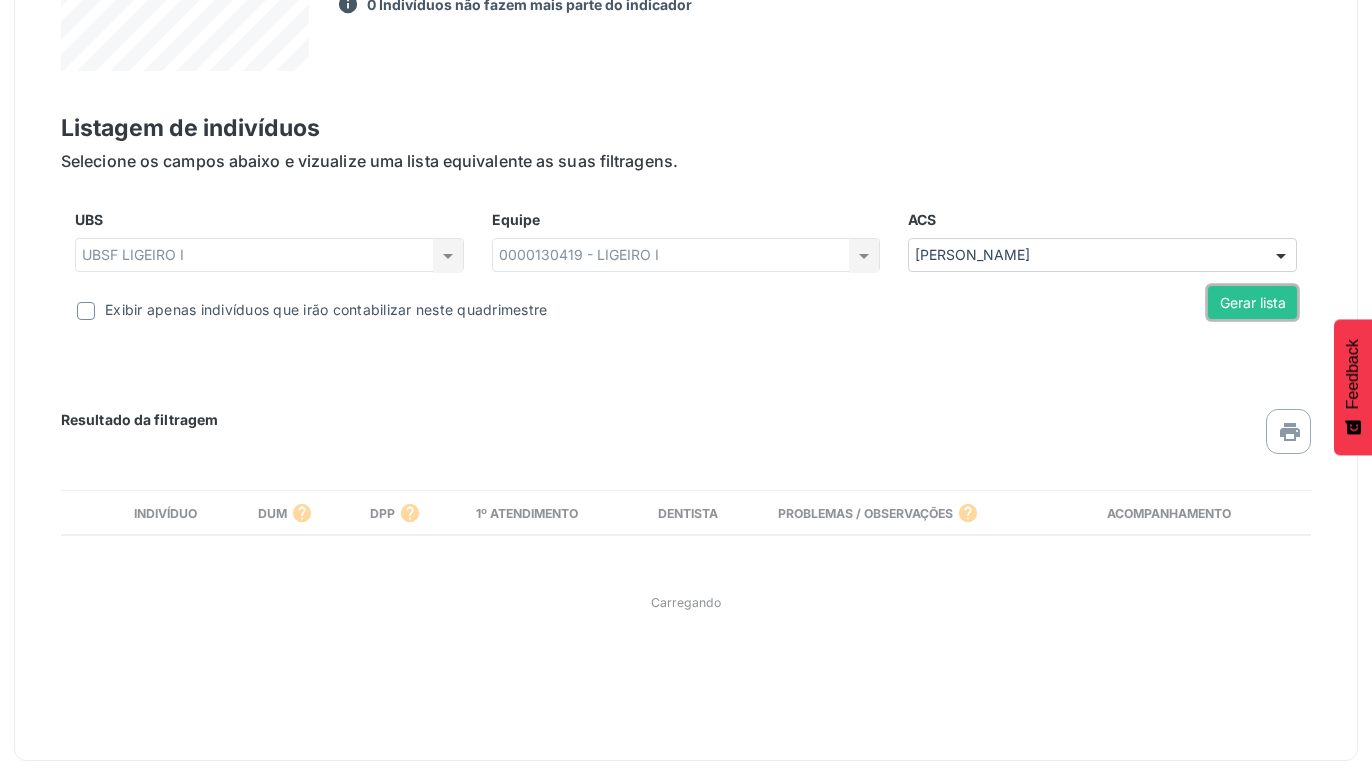 scroll, scrollTop: 774, scrollLeft: 0, axis: vertical 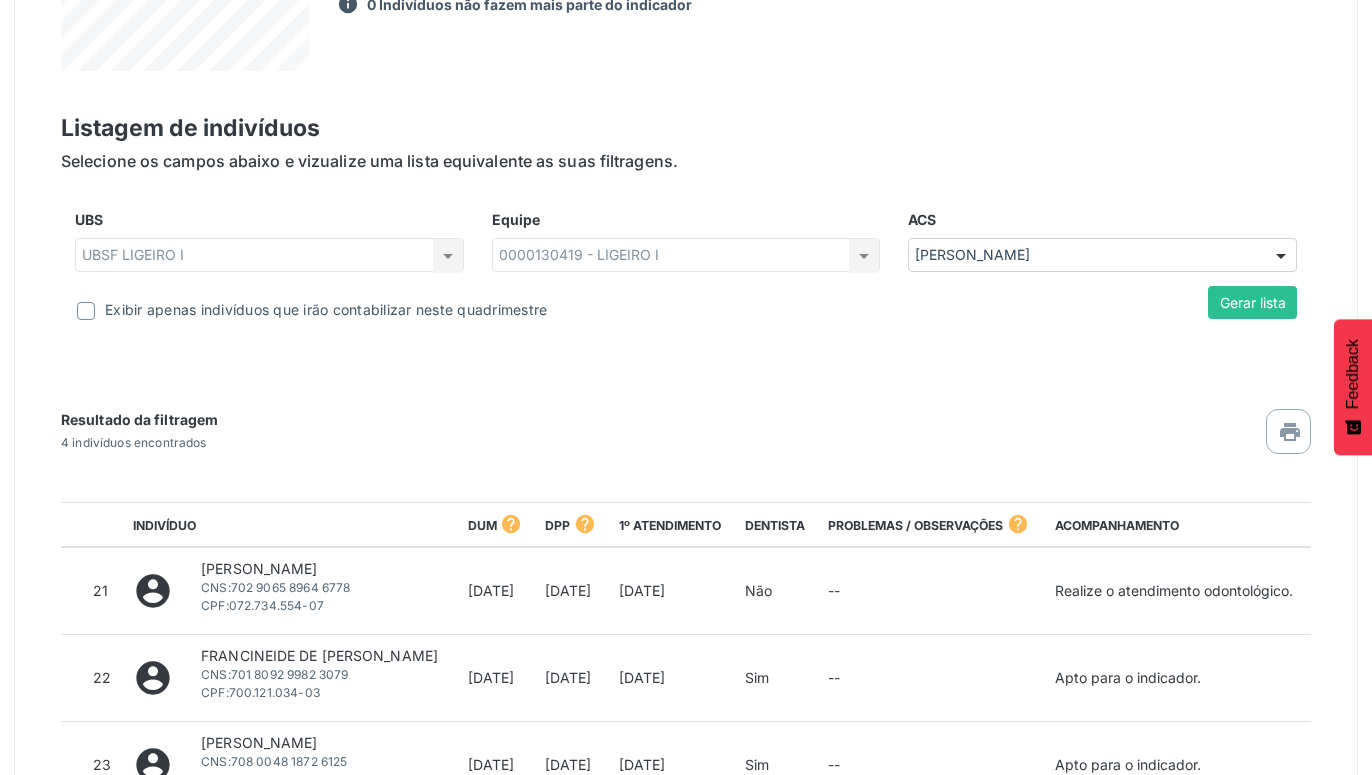 click at bounding box center [1281, 256] 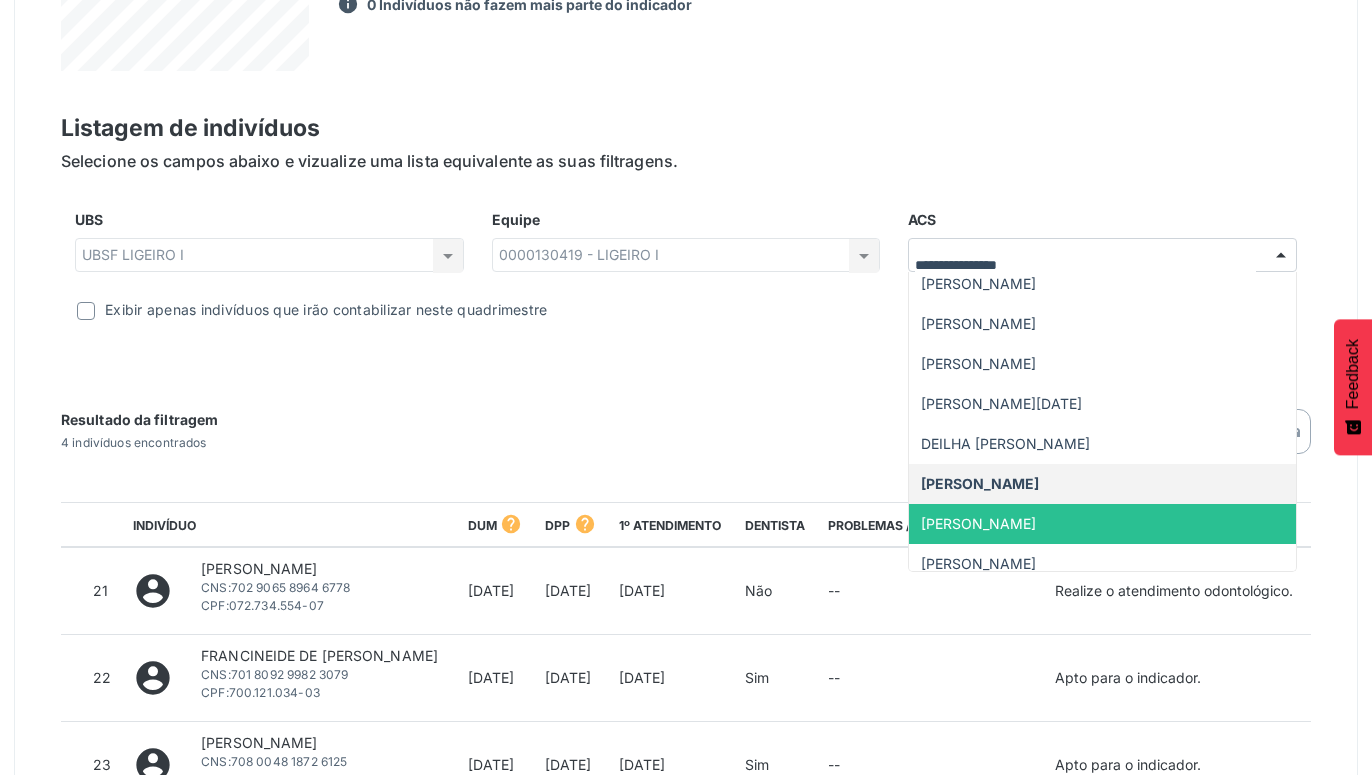 scroll, scrollTop: 261, scrollLeft: 0, axis: vertical 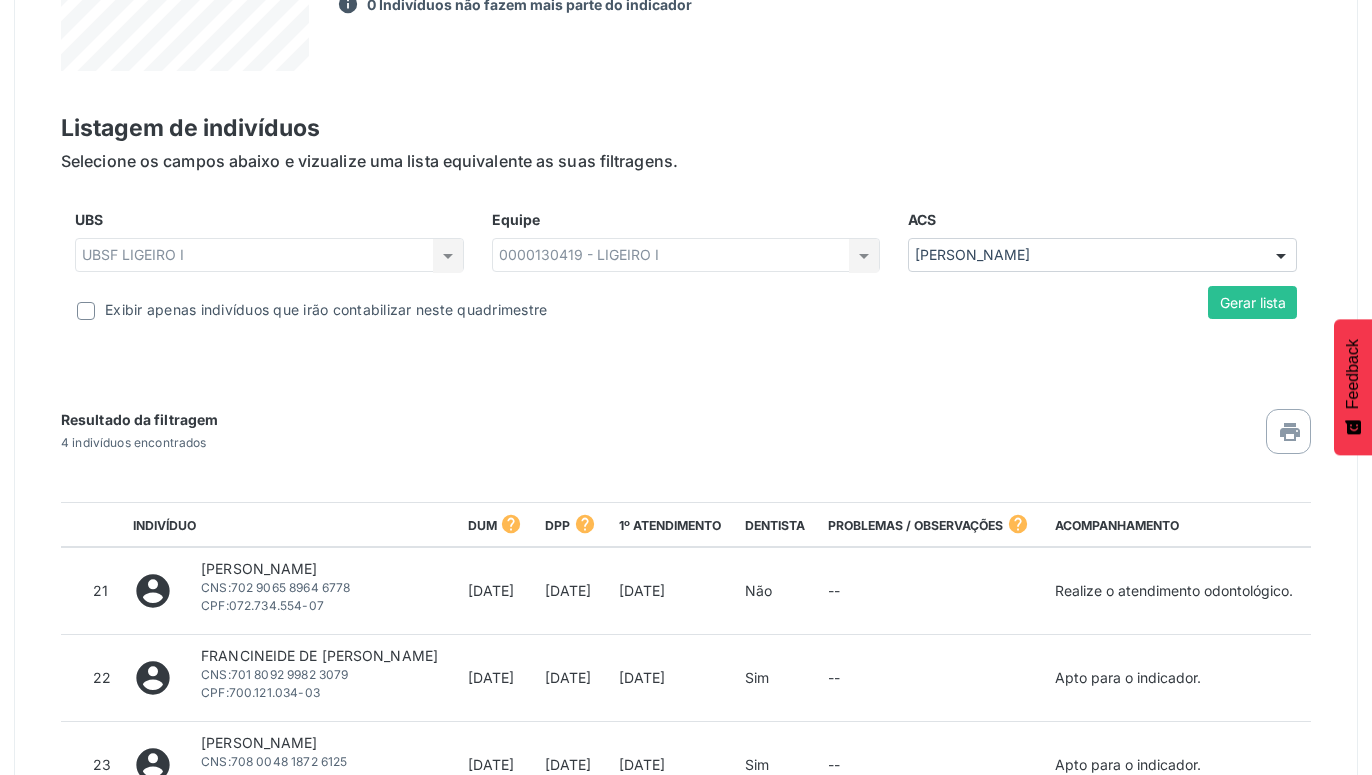 click on "Aviso
Você sabia que podem ser feitas  buscas ativas
utilizando nosso sistema?
Ao clicar no botão  Ir para Busca Ativa
você poderá acessar as informações necessárias sobre esta funcionalidade!
Ir para busca ativa
Acompanhamento
Acompanhe seus cidadãos
Relatório de duplicidades
Indicador 1
Indicador 2
Indicador 3
Indicador 4
Indicador 5
Indicador 6
Indicador 7
Pré-[DATE] odontologia
Proporção de gestantes com atendimento odontológico realizado.
person
Total de indivíduos do quadrimestre atual:
446
214
Indivíduos acompanhados
232
Indivíduos a serem acompanhados
information
0
Indivíduos não fazem mais parte do indicador
UBS" at bounding box center (686, 192) 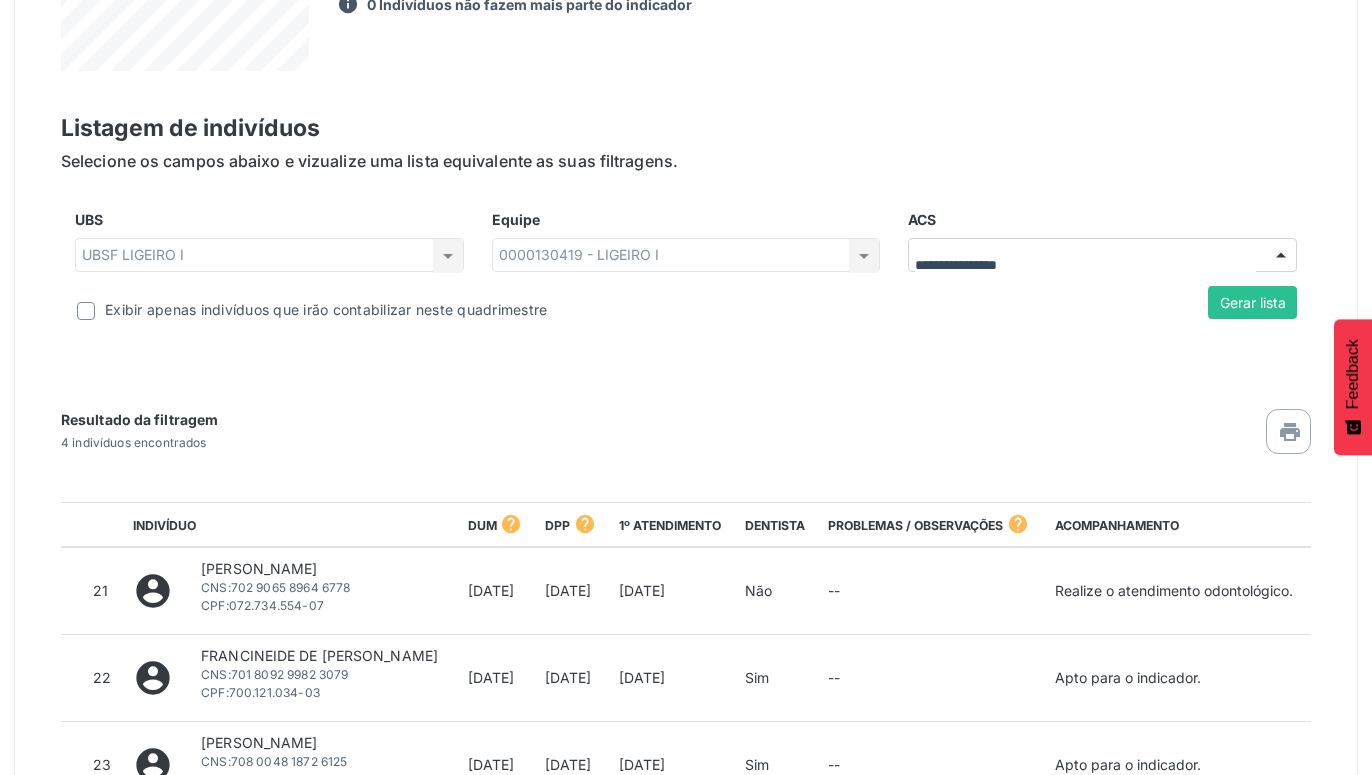 scroll, scrollTop: 261, scrollLeft: 0, axis: vertical 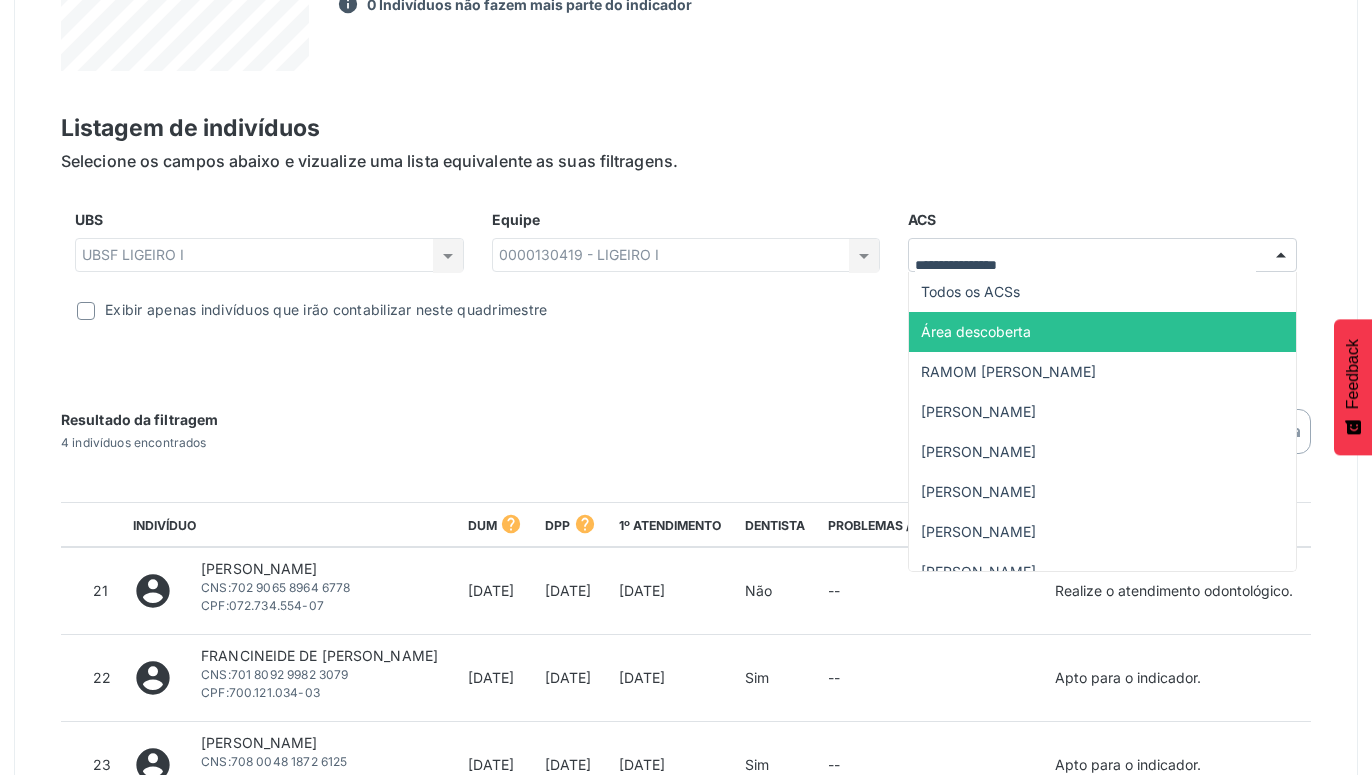click on "Área descoberta" at bounding box center [1102, 332] 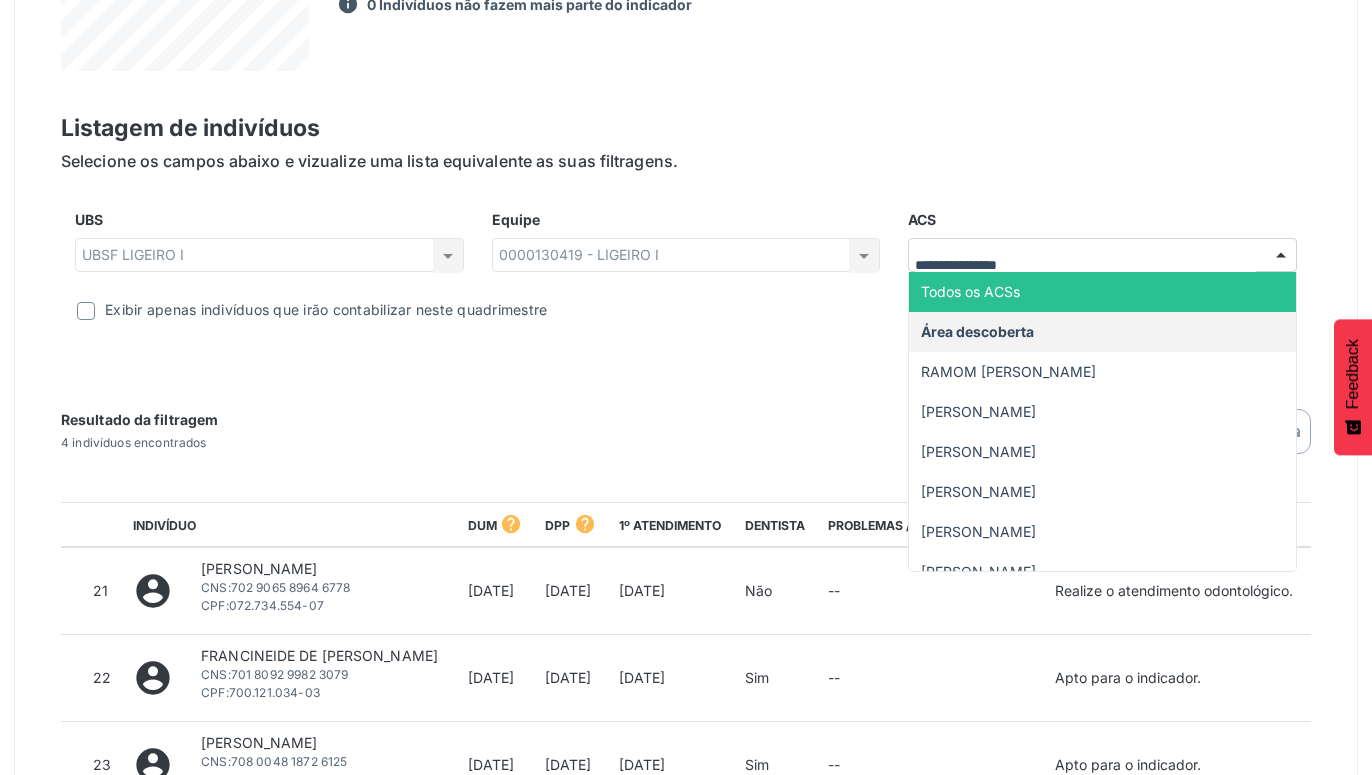click at bounding box center (1281, 256) 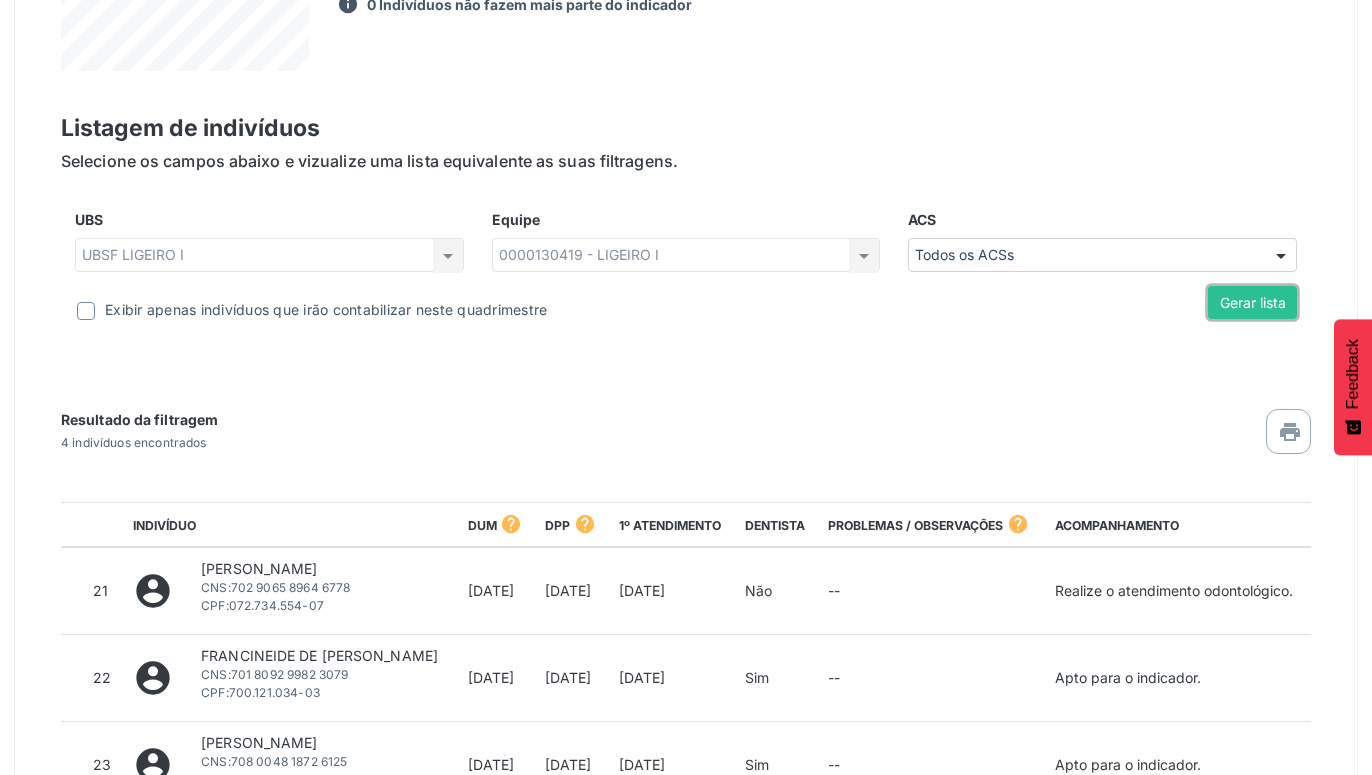 click on "Gerar lista" at bounding box center [1252, 303] 